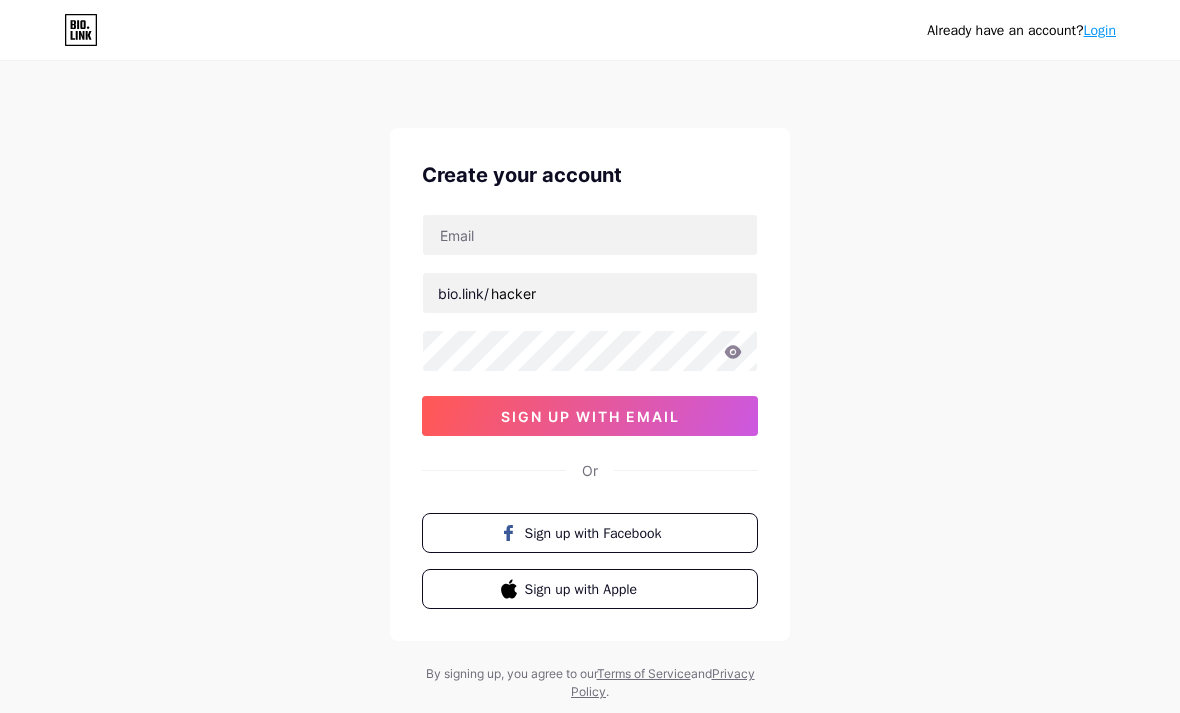 scroll, scrollTop: 0, scrollLeft: 0, axis: both 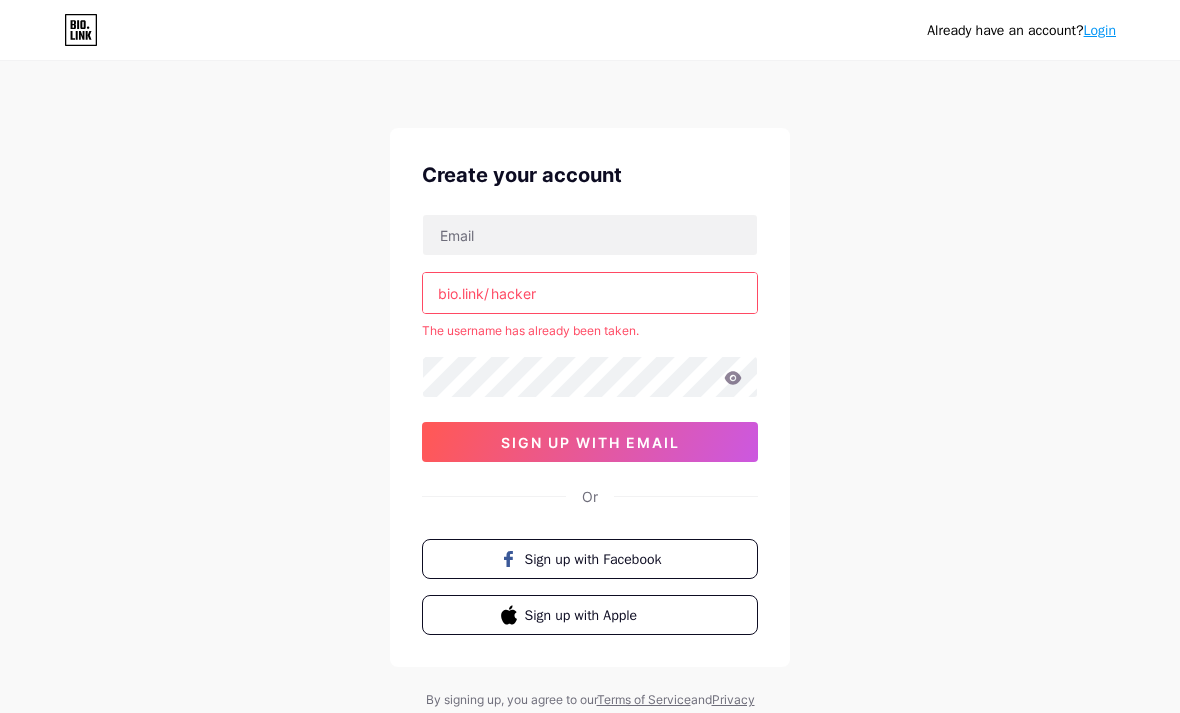 click on "hacker" at bounding box center [590, 293] 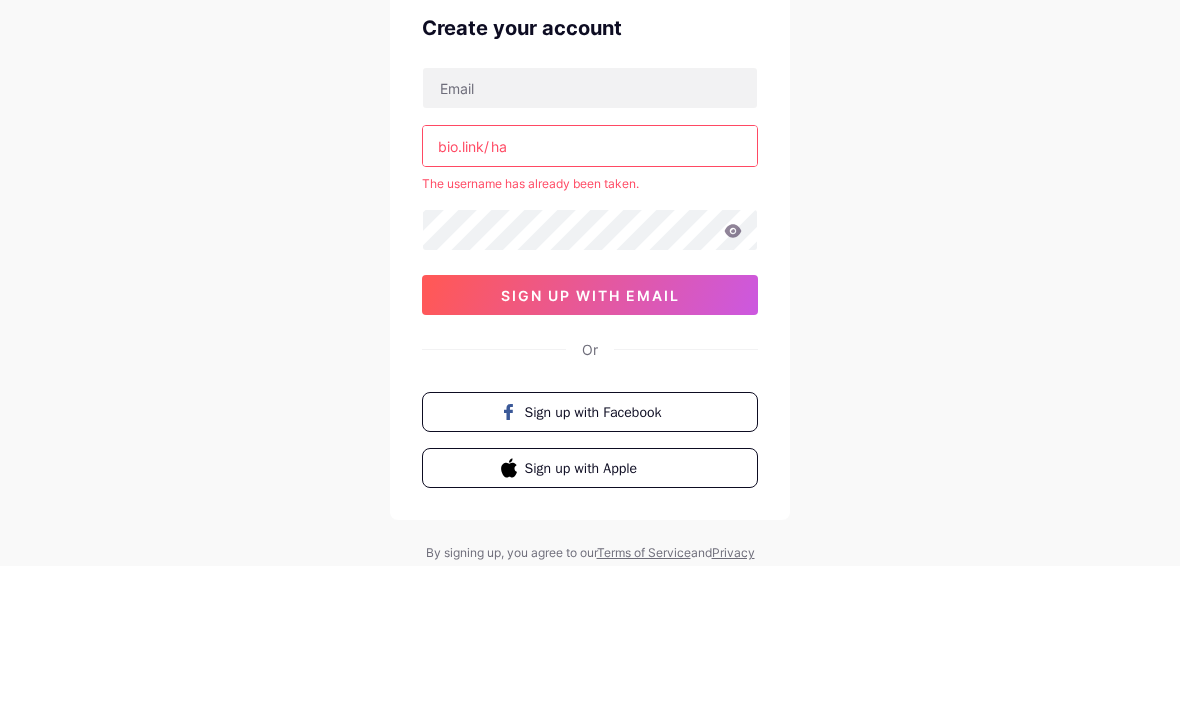 type on "h" 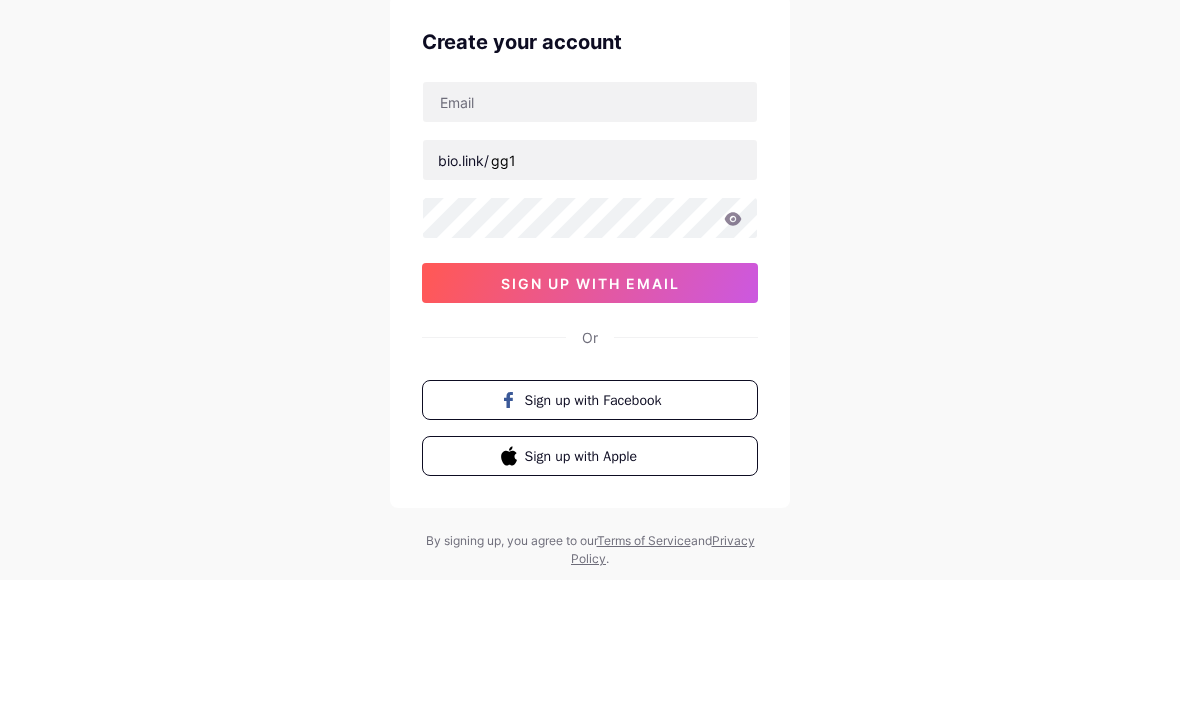 click on "Already have an account?  Login   Create your account         bio.link/   gg1                     sign up with email         Or       Sign up with Facebook
Sign up with Apple
By signing up, you agree to our  Terms of Service  and  Privacy Policy ." at bounding box center (590, 382) 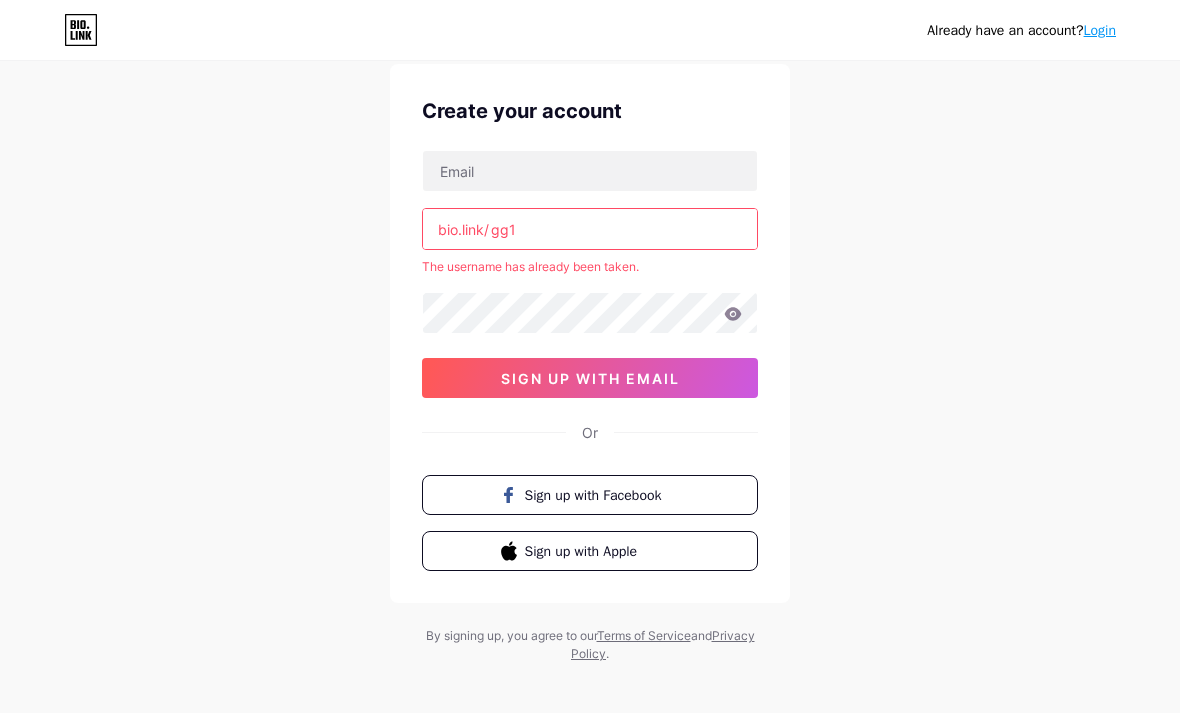 click on "gg1" at bounding box center (590, 229) 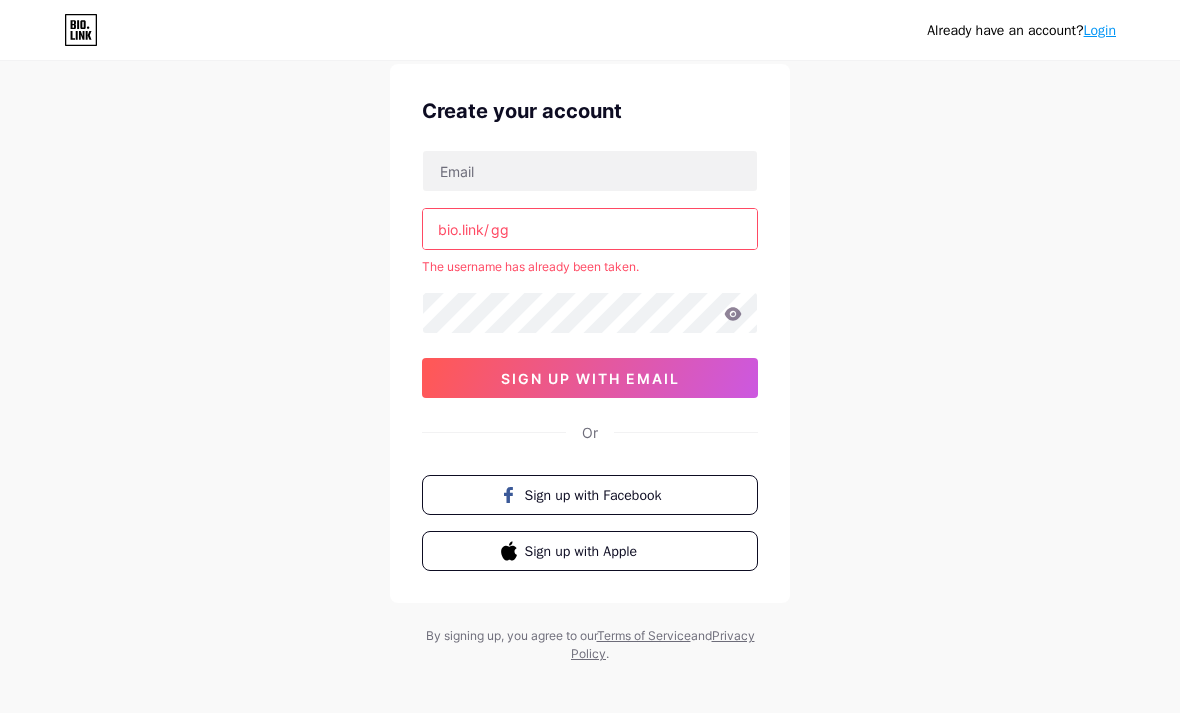 type on "g" 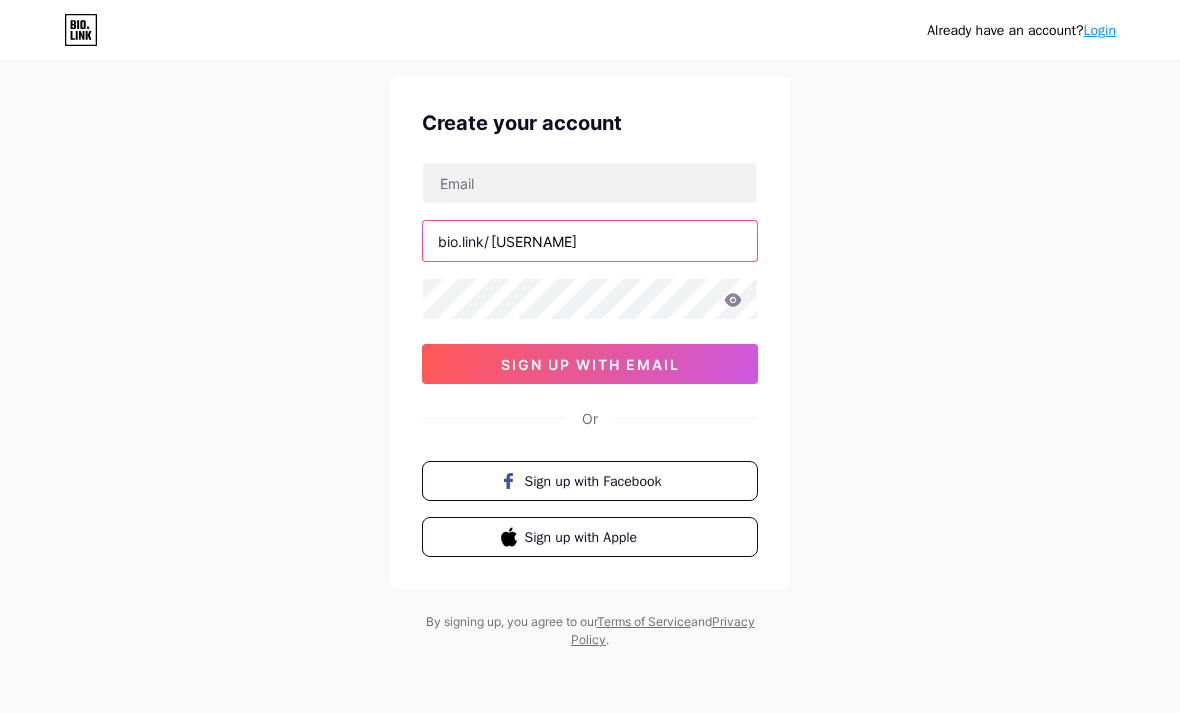 type on "[USERNAME]" 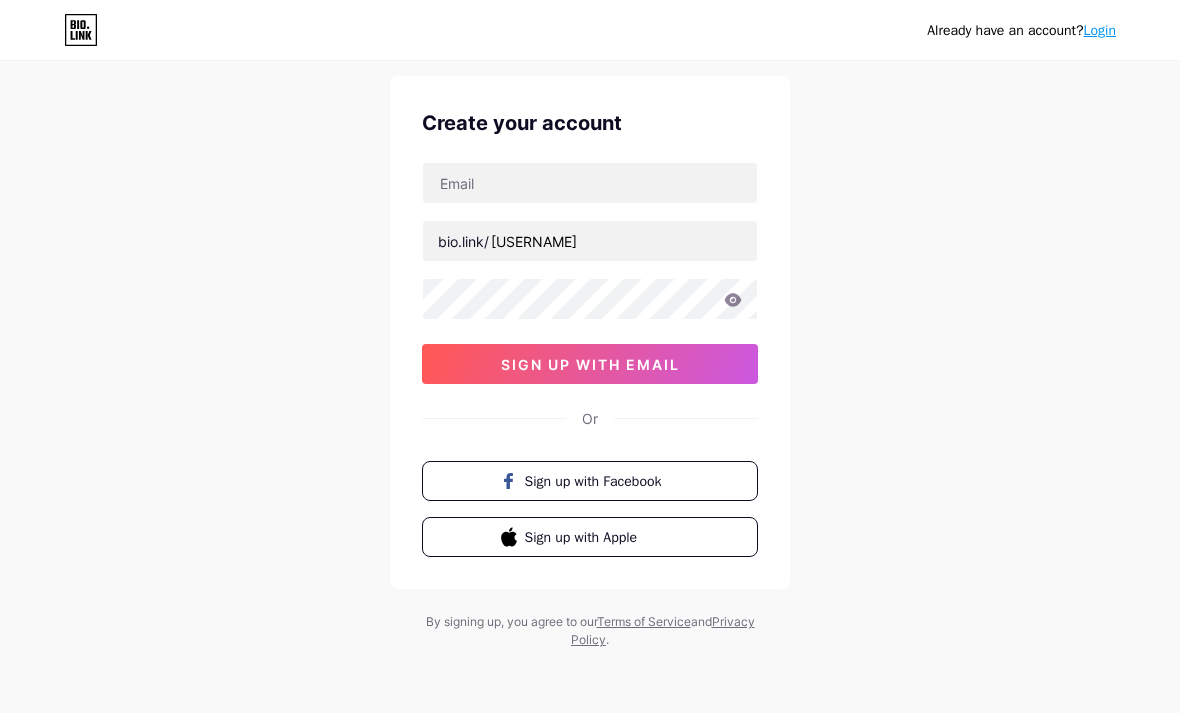 click on "Already have an account?  Login   Create your account         bio.link/   [USERNAME]                     sign up with email         Or       Sign up with Facebook
Sign up with Apple
By signing up, you agree to our  Terms of Service  and  Privacy Policy ." at bounding box center (590, 330) 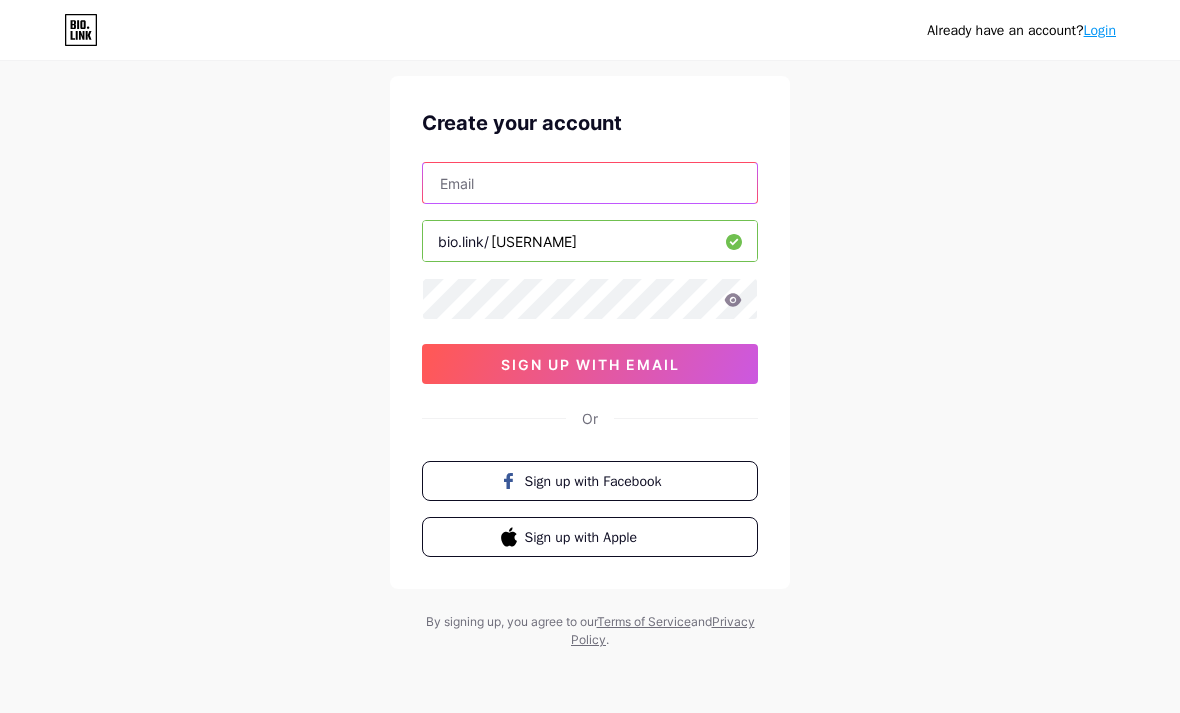 click at bounding box center (590, 183) 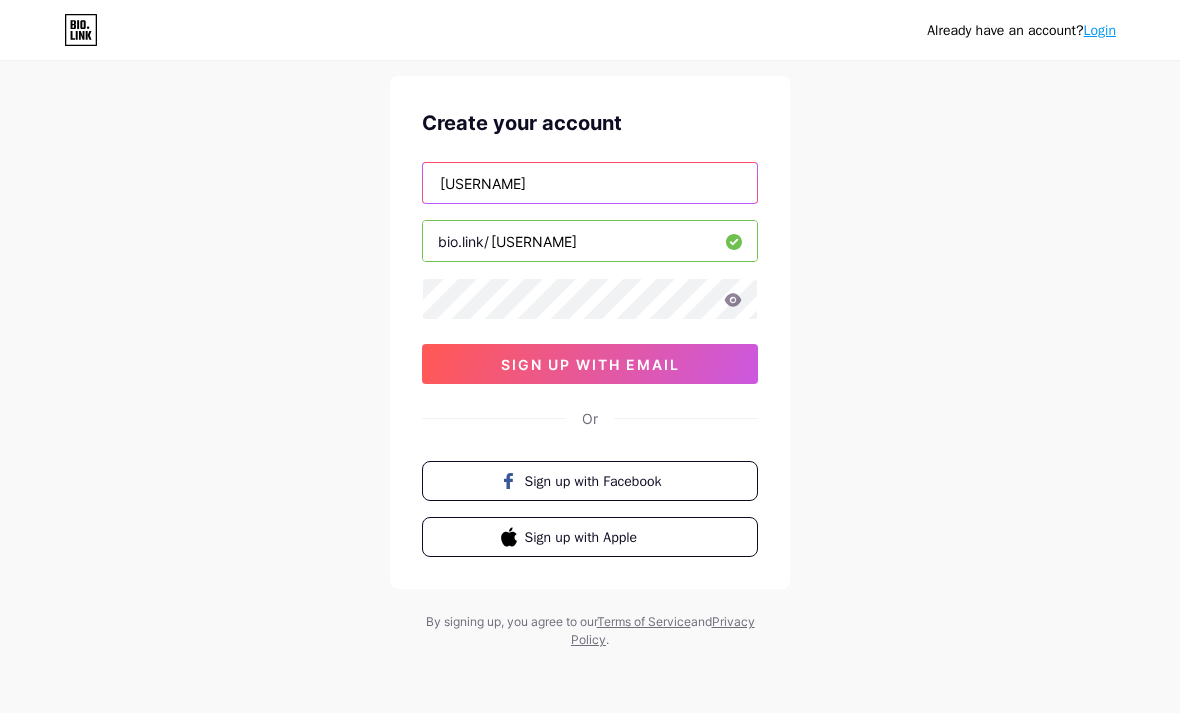 type on "[USERNAME]" 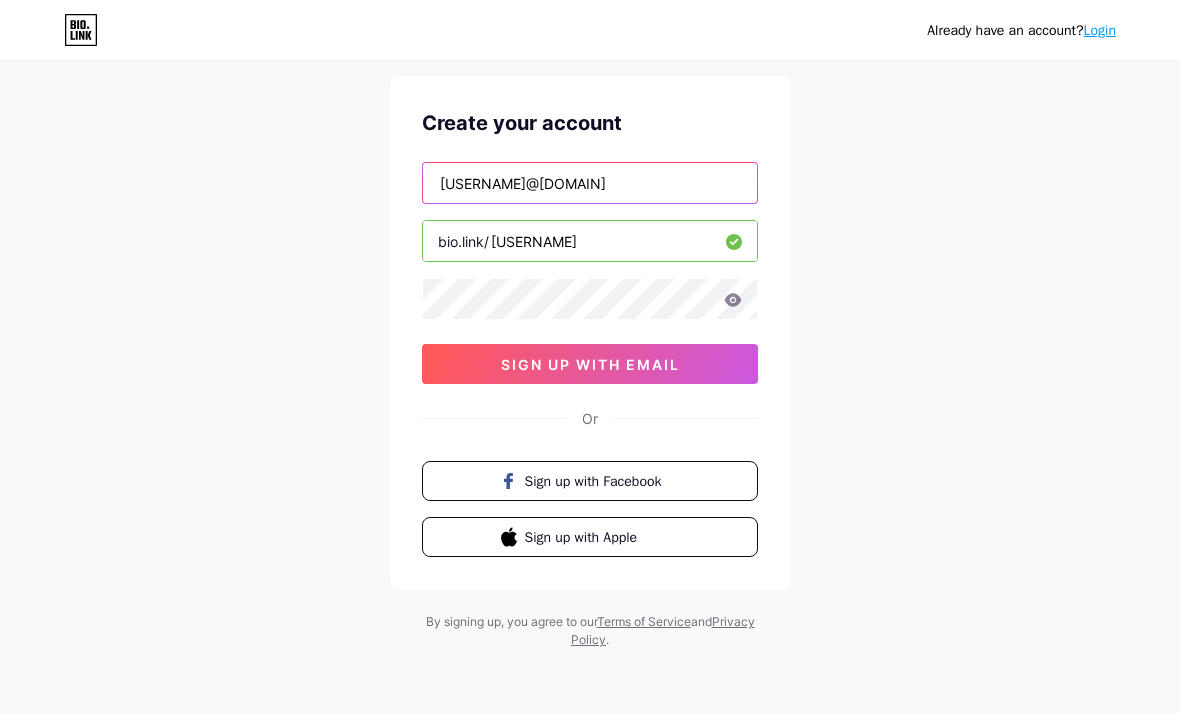 type on "[USERNAME]@[DOMAIN]" 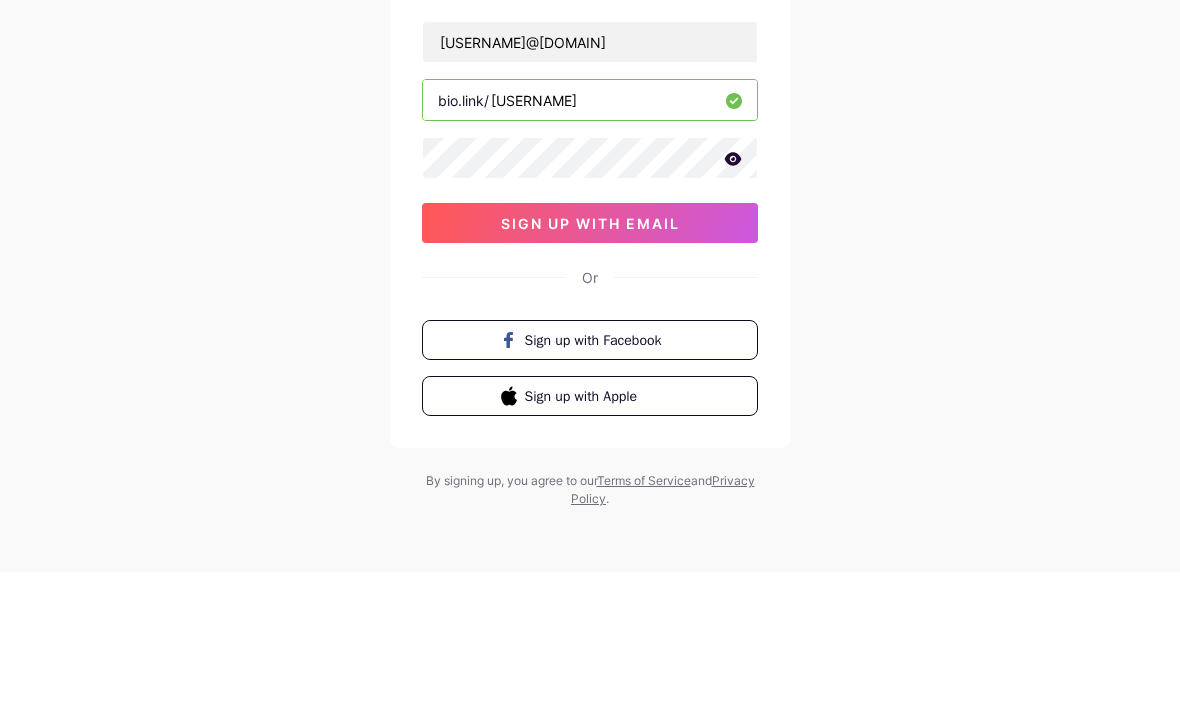 click on "sign up with email" at bounding box center [590, 364] 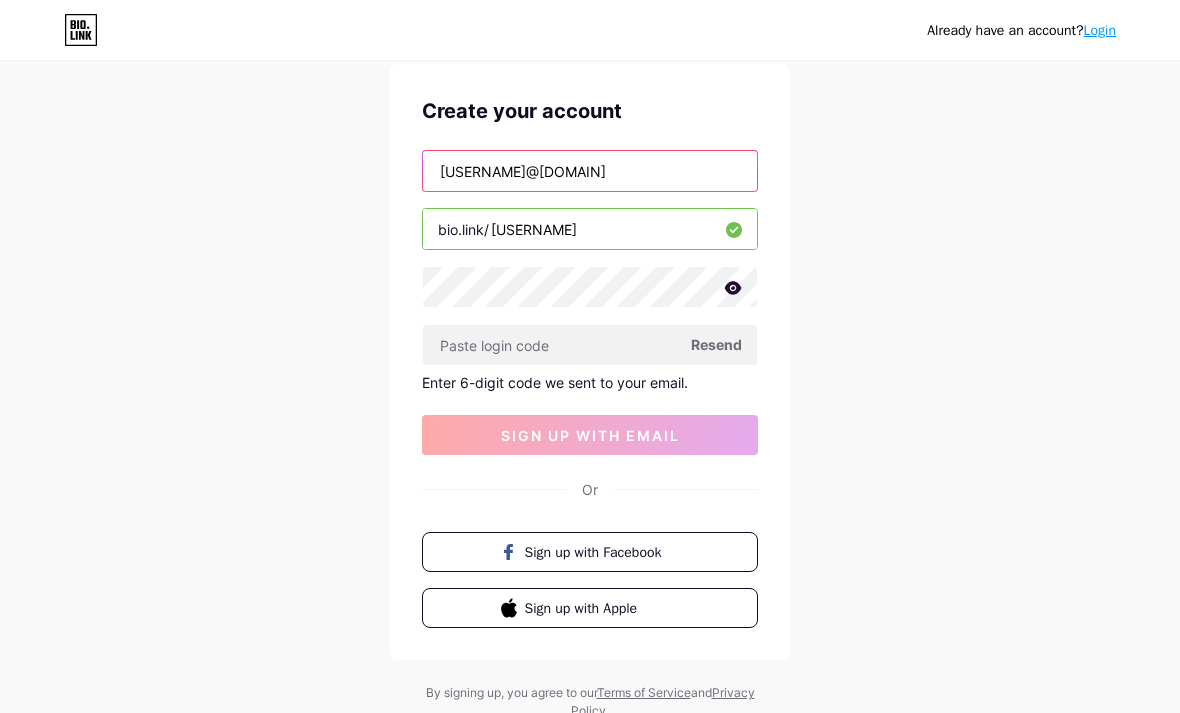 click on "[USERNAME]@[DOMAIN]" at bounding box center (590, 171) 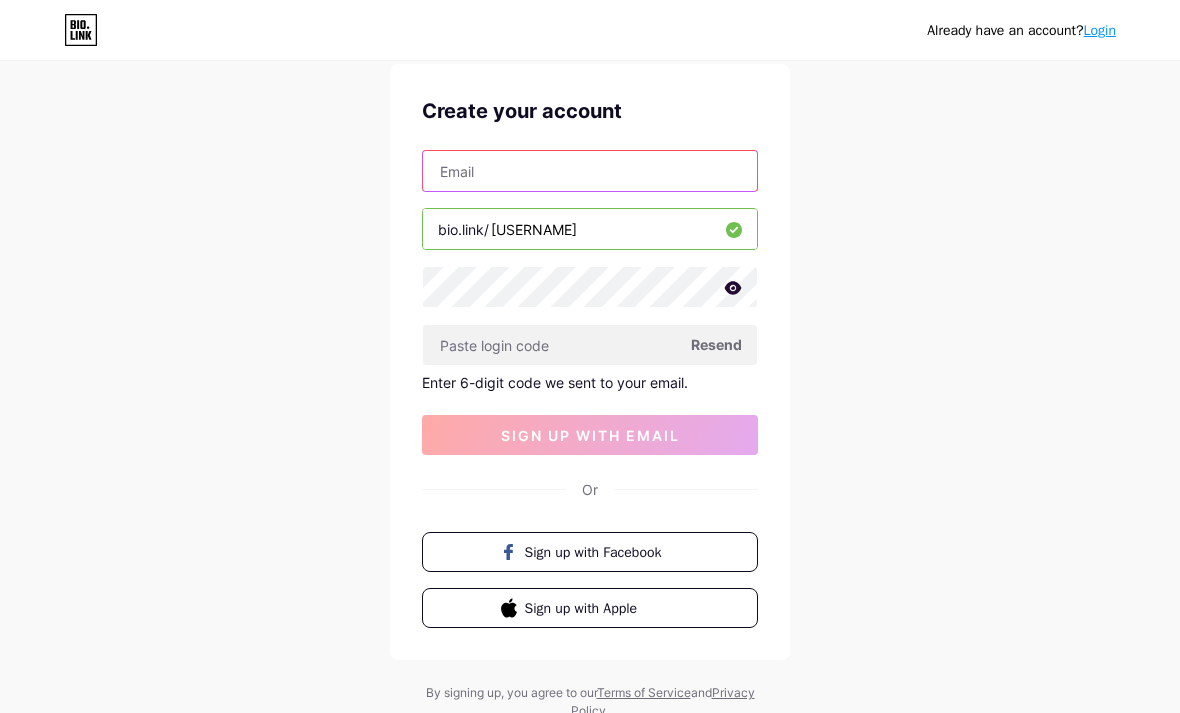 type on "[USERNAME]@[DOMAIN]" 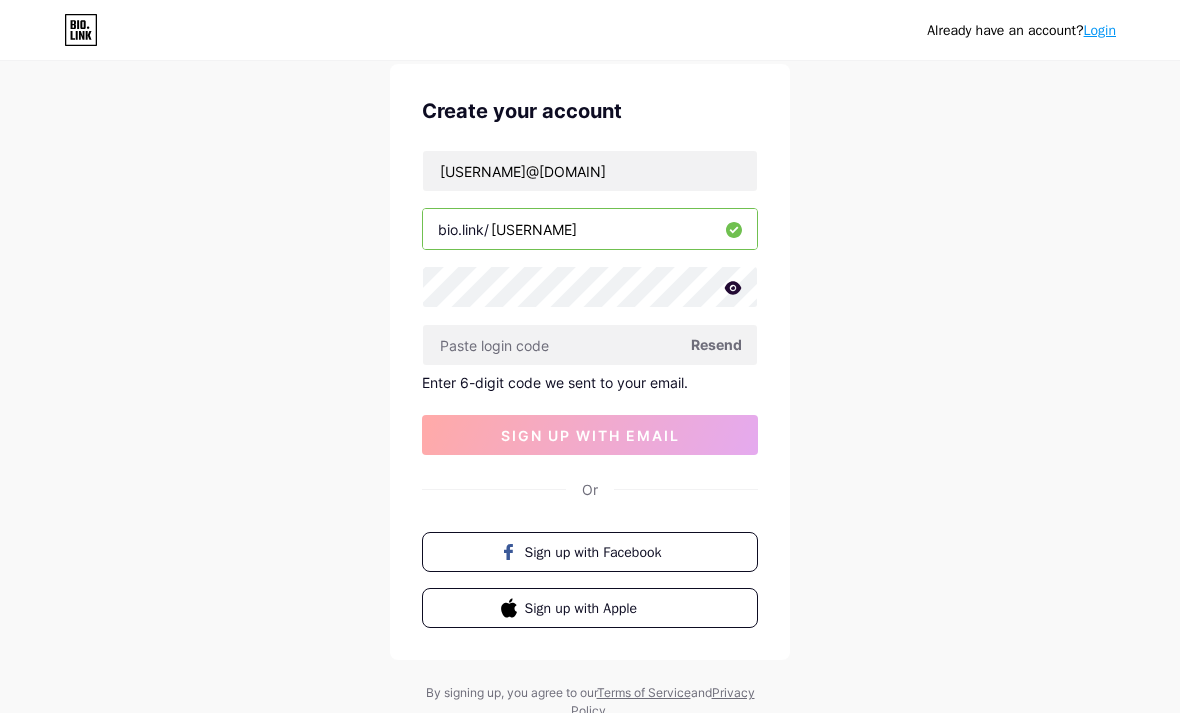 click on "Resend" at bounding box center (716, 344) 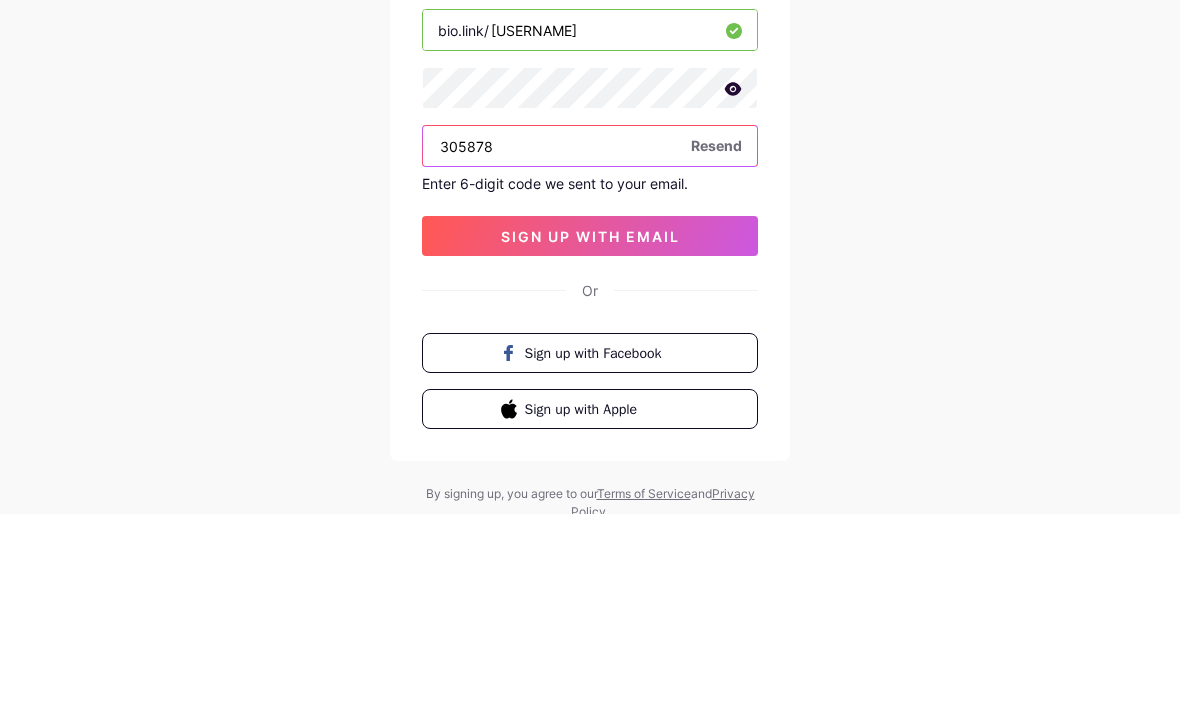 type on "305878" 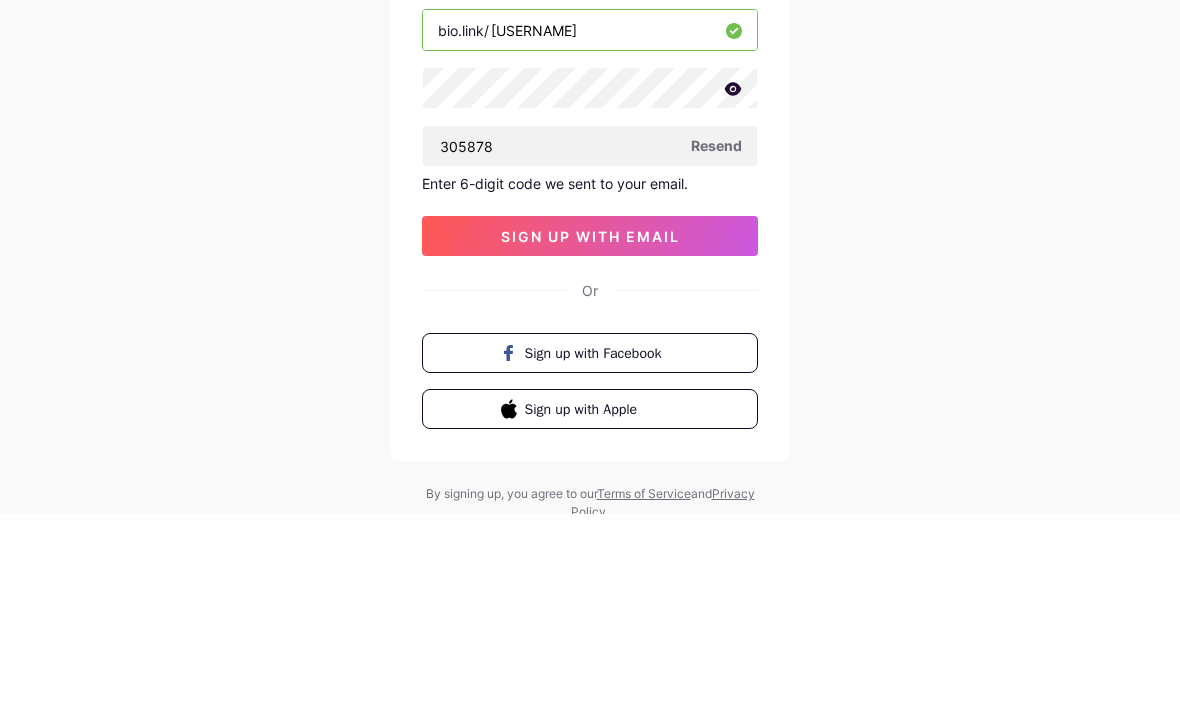 click on "sign up with email" at bounding box center [590, 435] 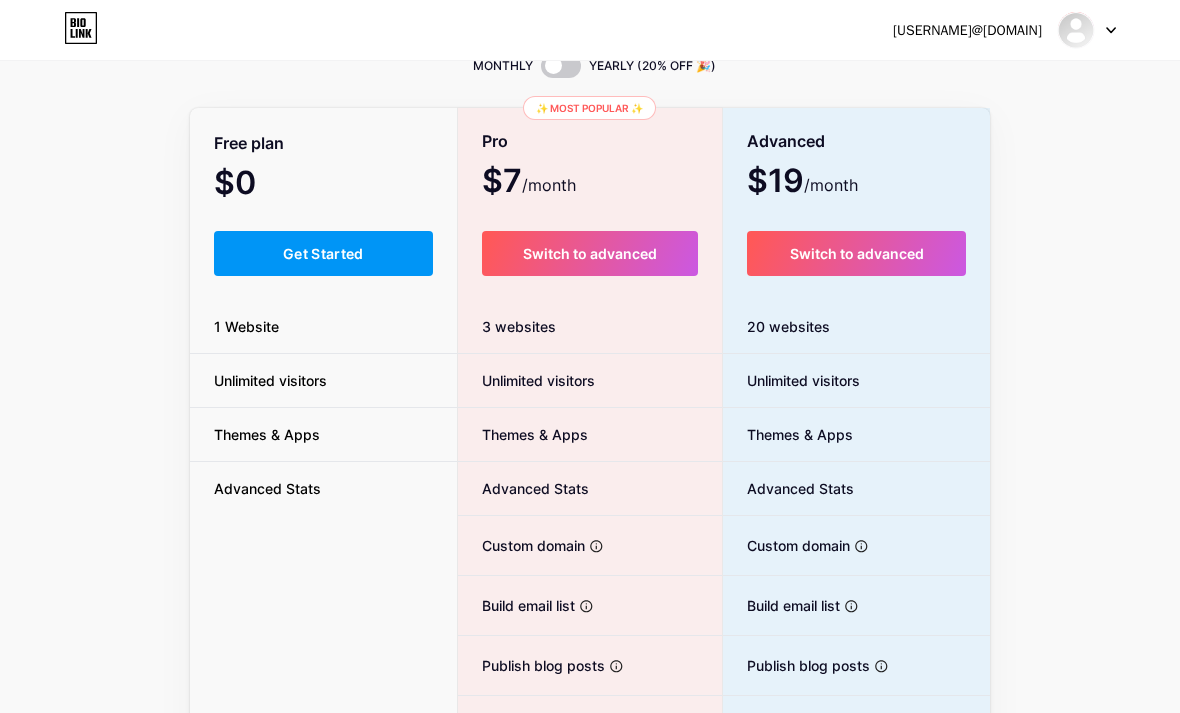 scroll, scrollTop: 85, scrollLeft: 0, axis: vertical 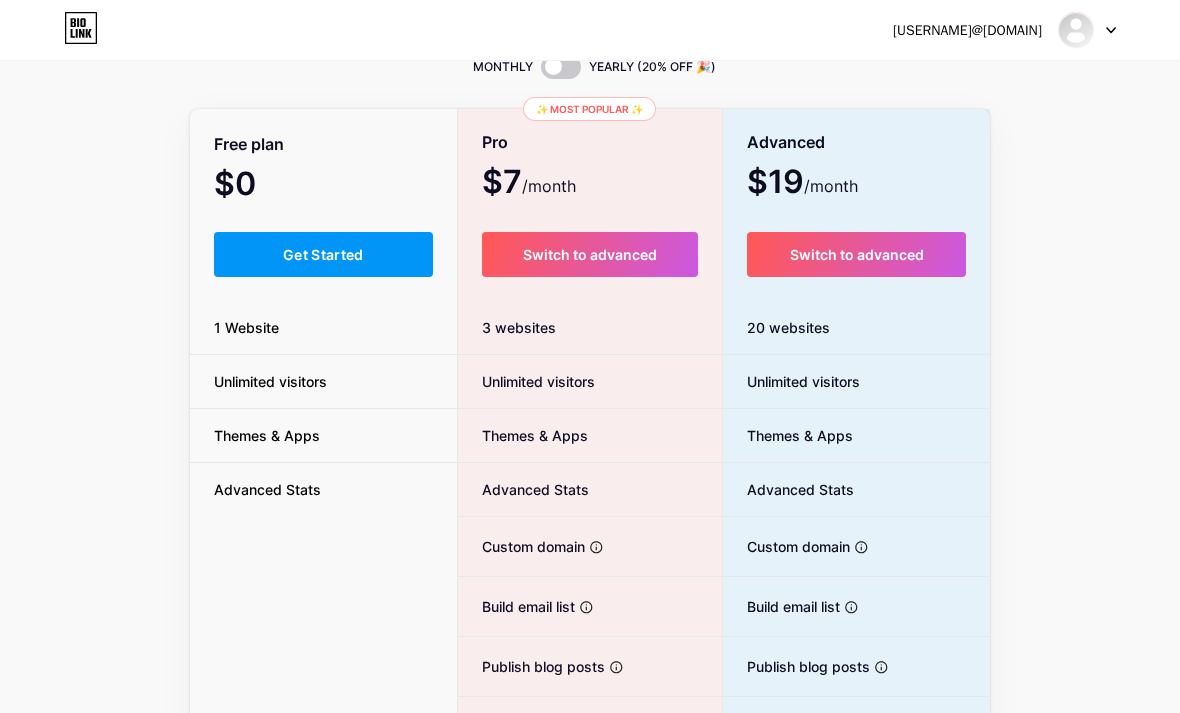 click on "Get Started" at bounding box center [323, 254] 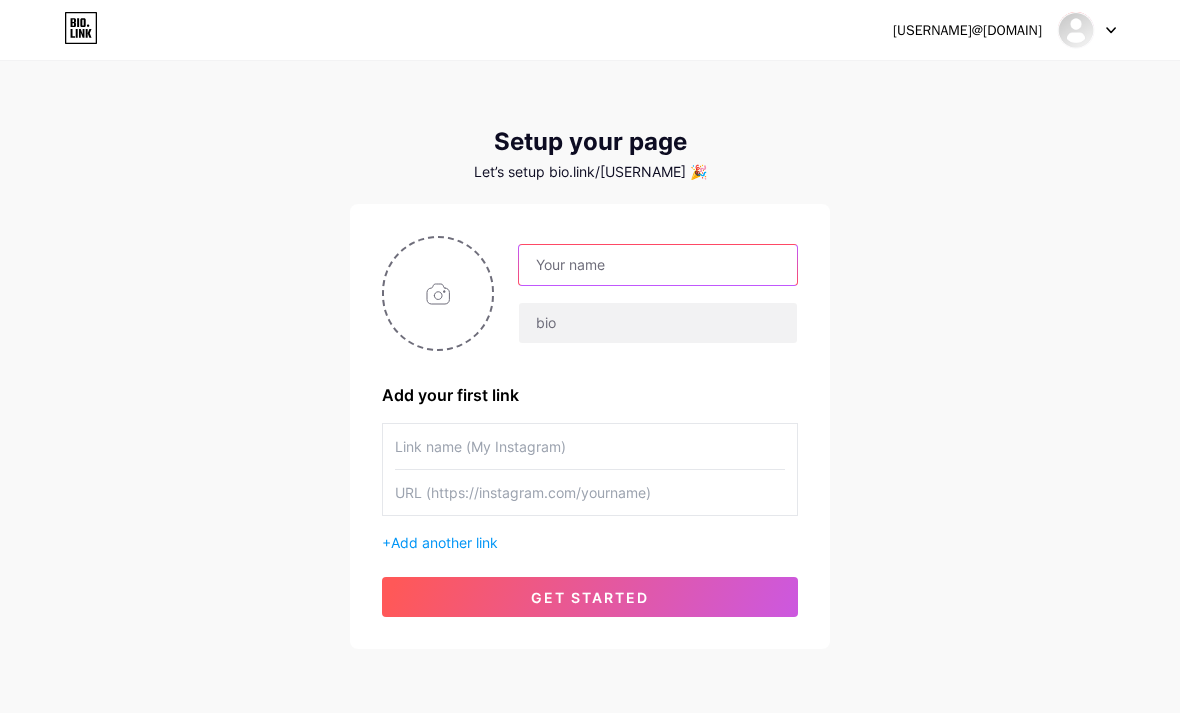 click at bounding box center [658, 265] 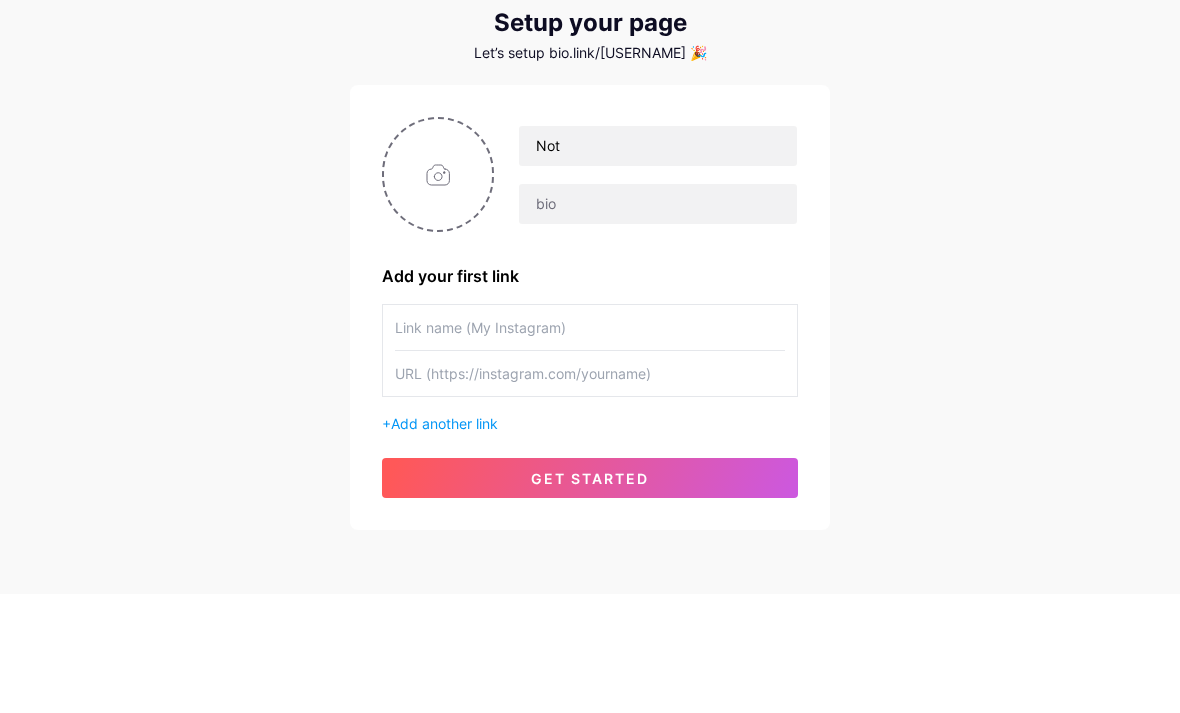 scroll, scrollTop: 80, scrollLeft: 0, axis: vertical 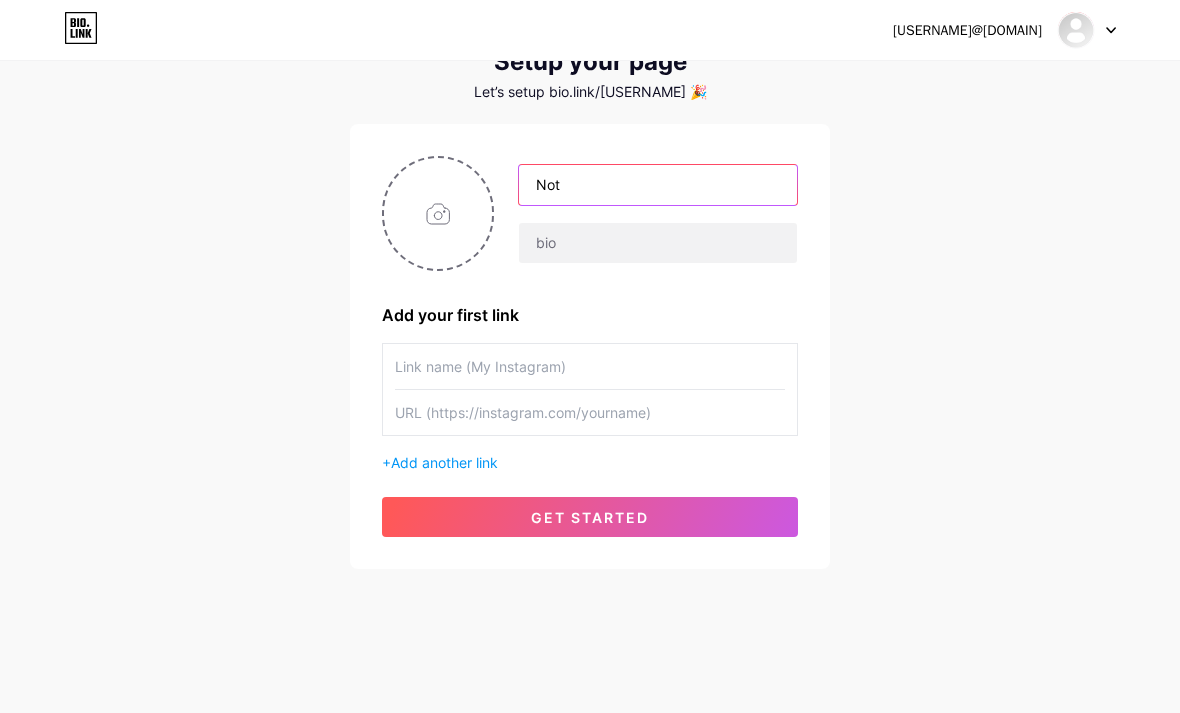 type on "Not" 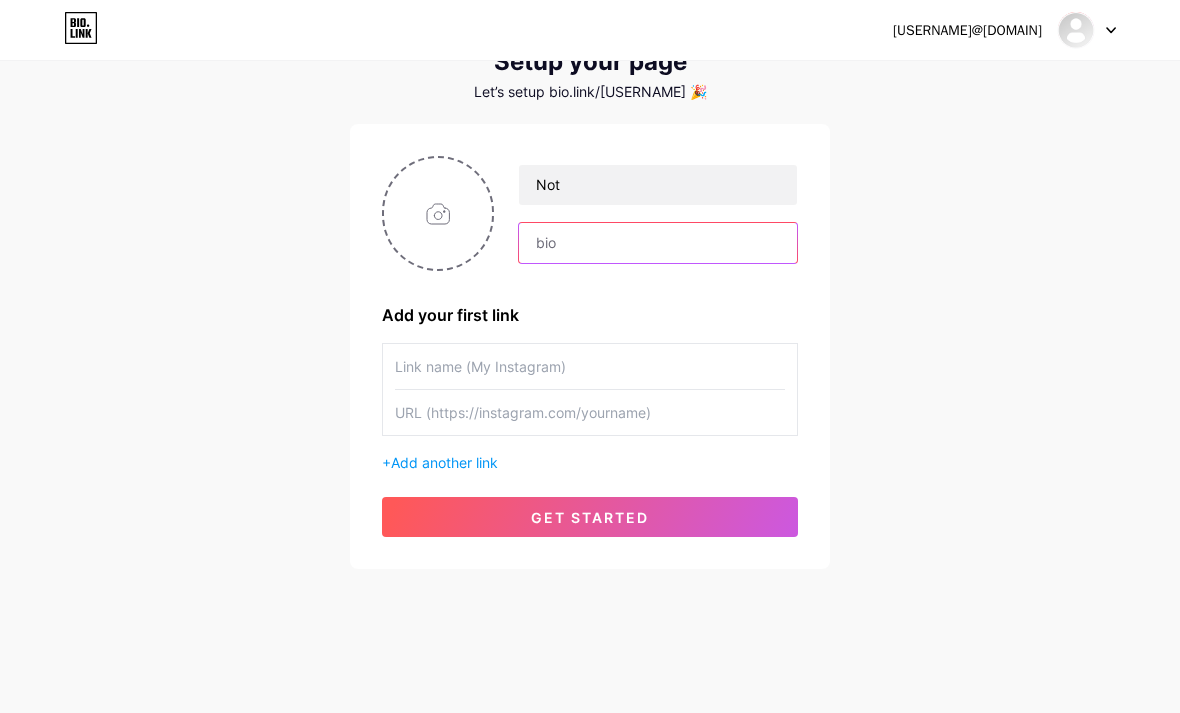 click at bounding box center [658, 243] 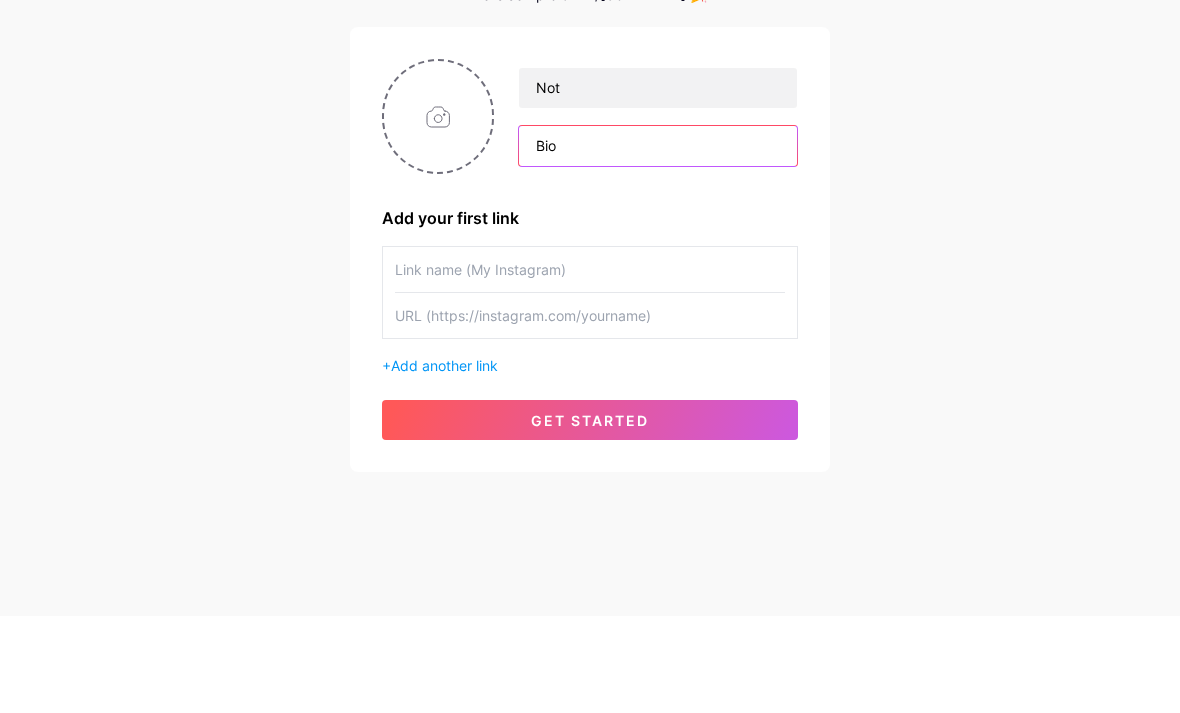 type on "Bio" 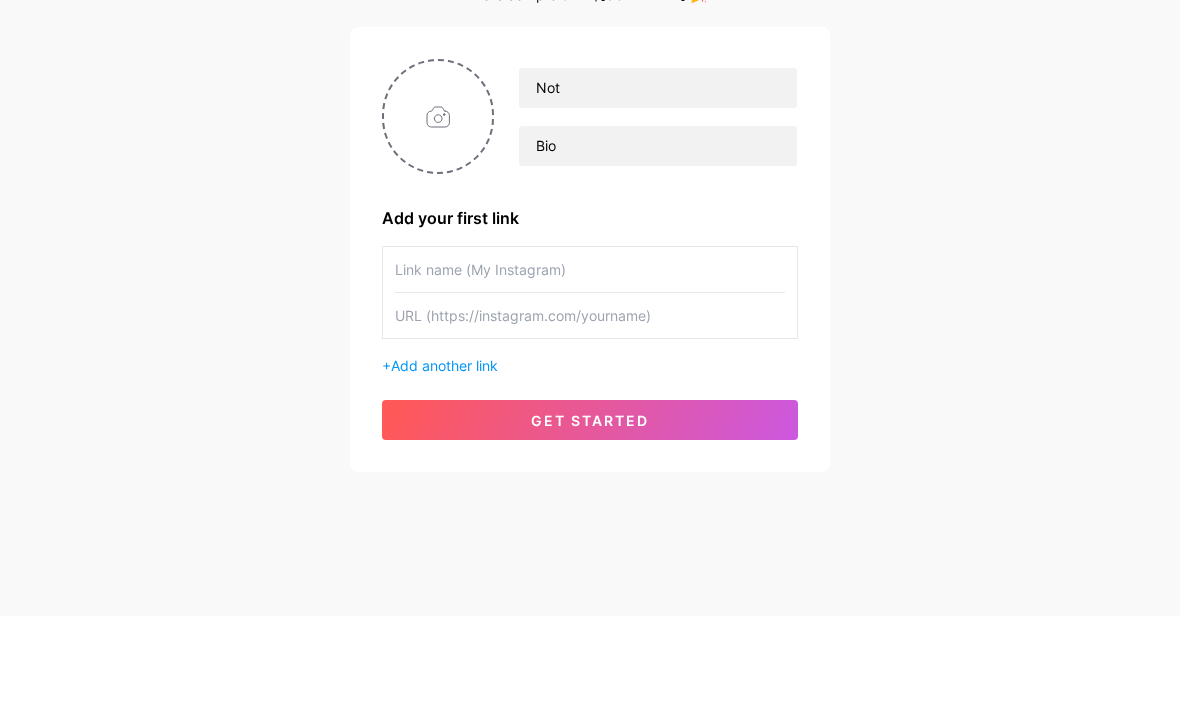 click on "[USERNAME]@[DOMAIN]           Dashboard     Logout   Setup your page   Let’s setup bio.link/[USERNAME] 🎉               Not     Bio     Add your first link
+  Add another link     get started" at bounding box center (590, 276) 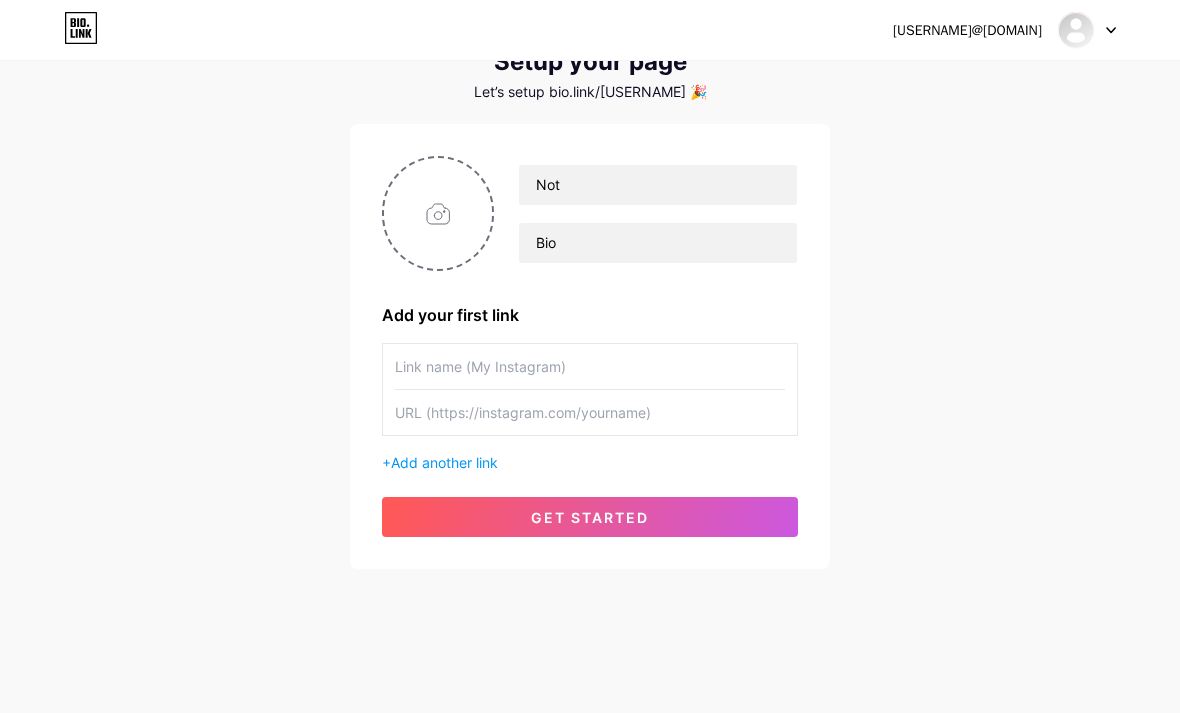 click on "get started" at bounding box center (590, 517) 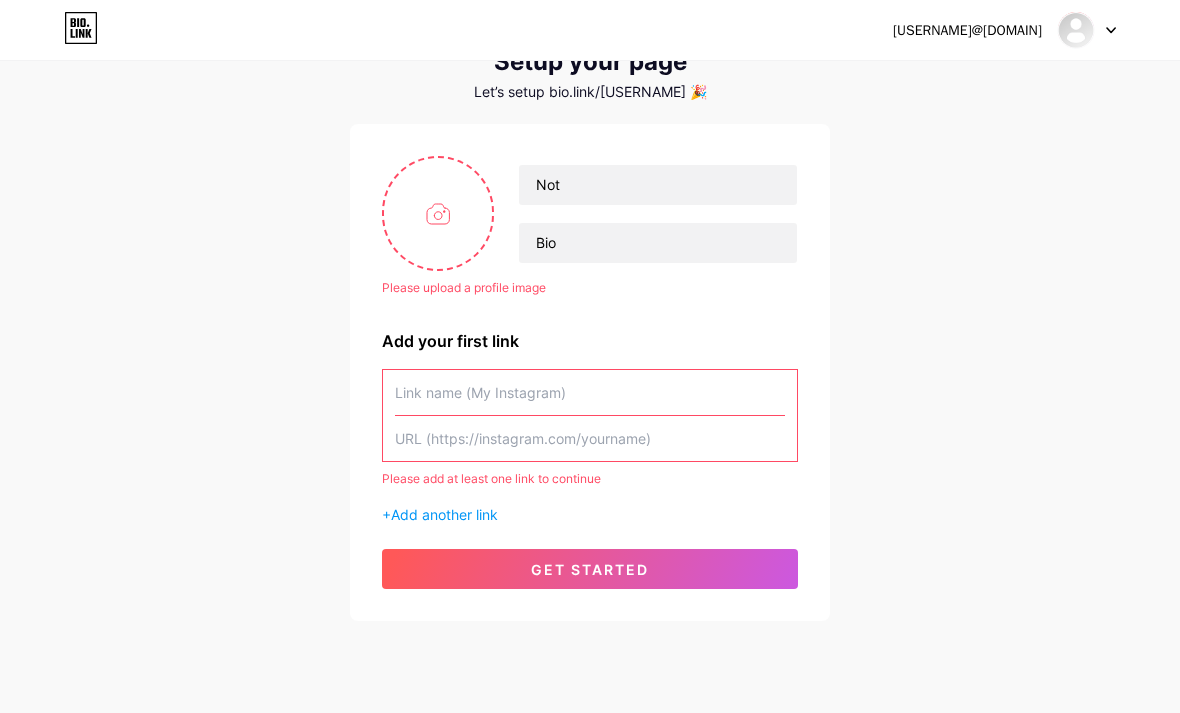 click at bounding box center (590, 392) 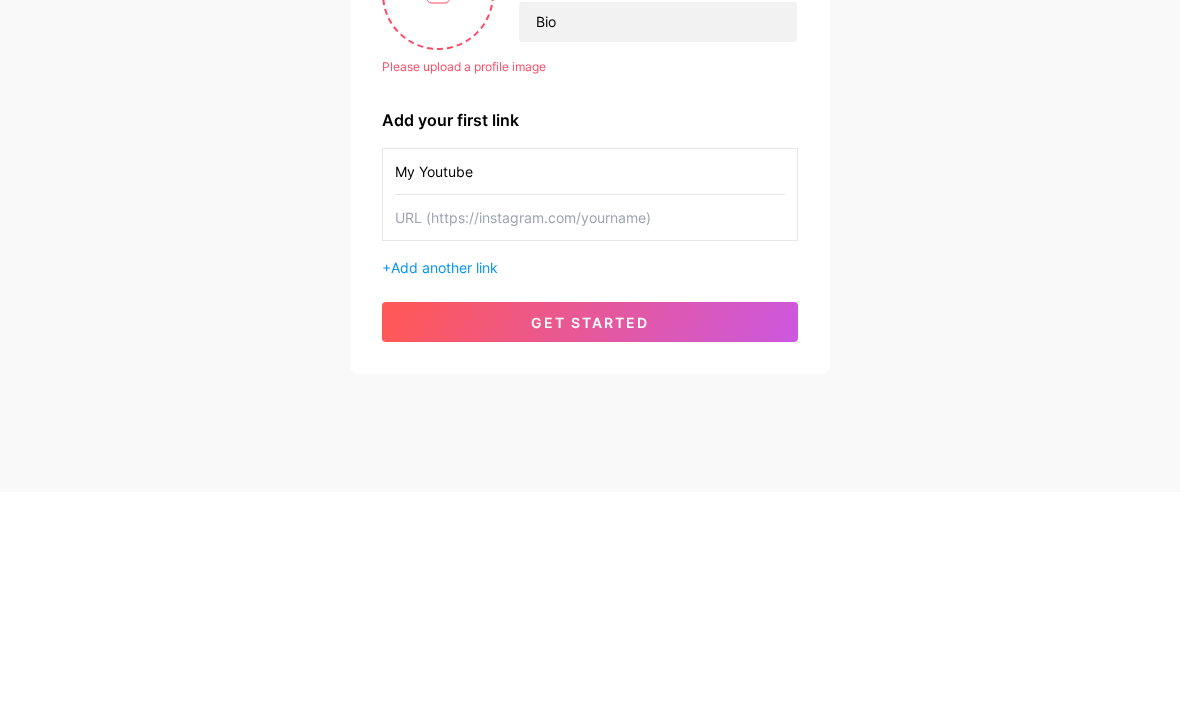type on "My Youtube" 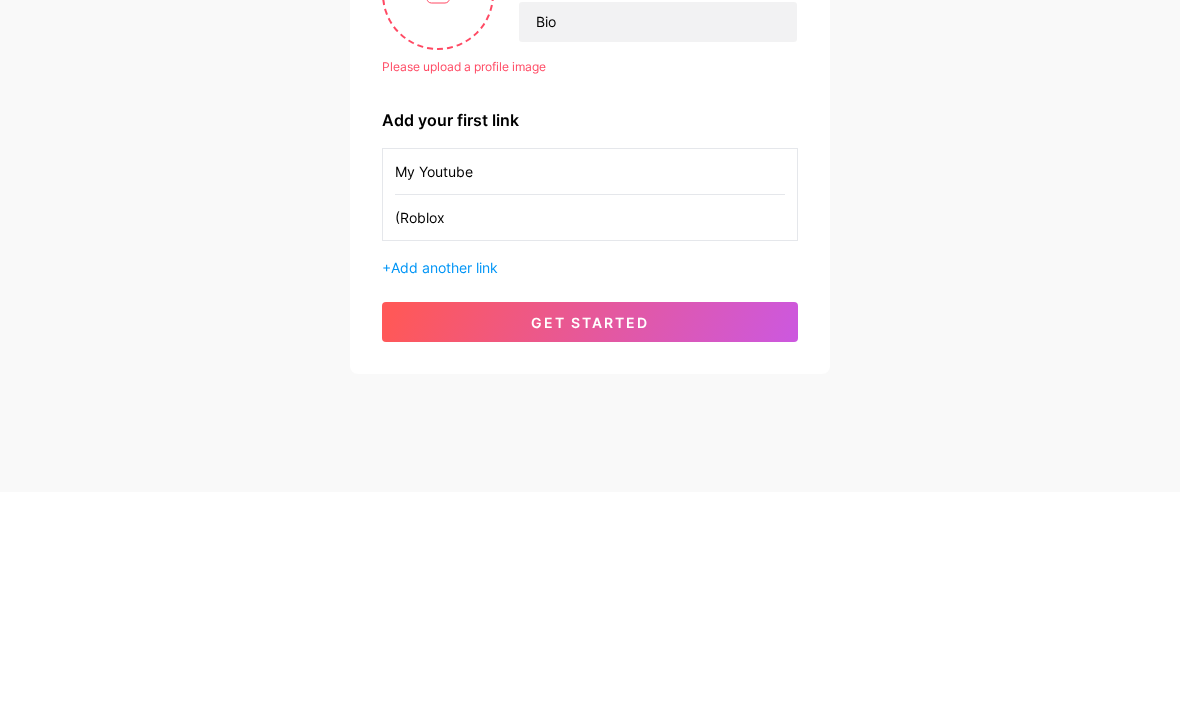 scroll, scrollTop: 106, scrollLeft: 0, axis: vertical 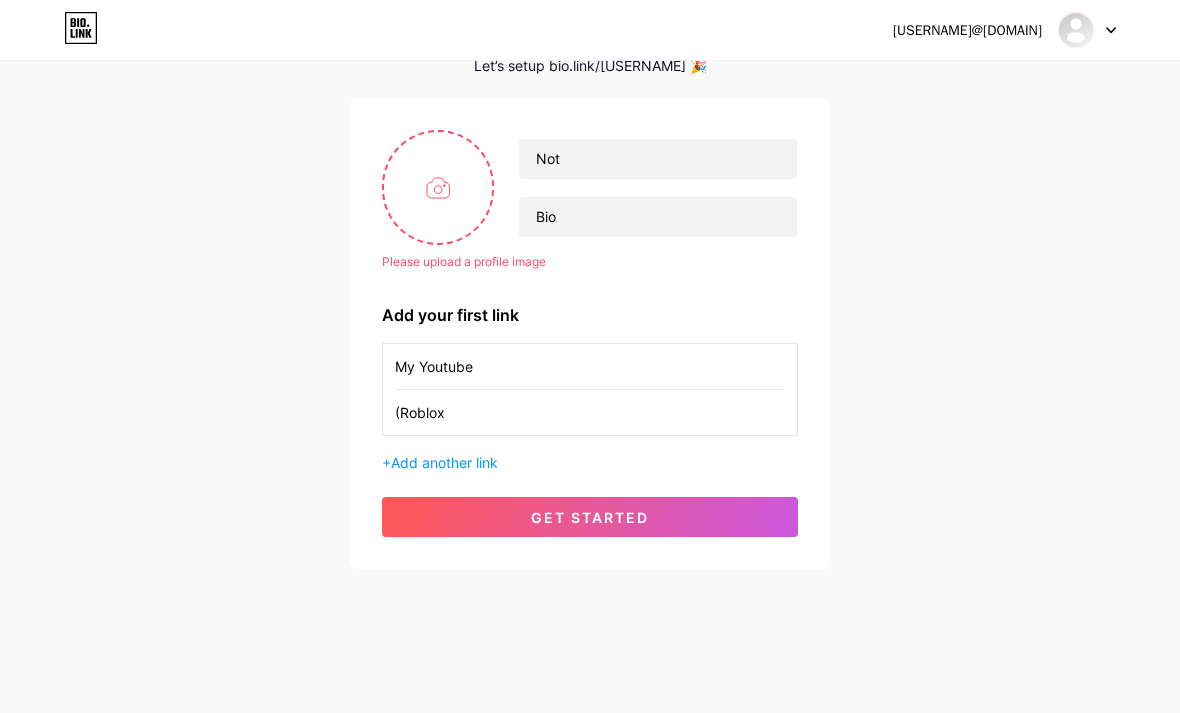 click on "get started" at bounding box center (590, 517) 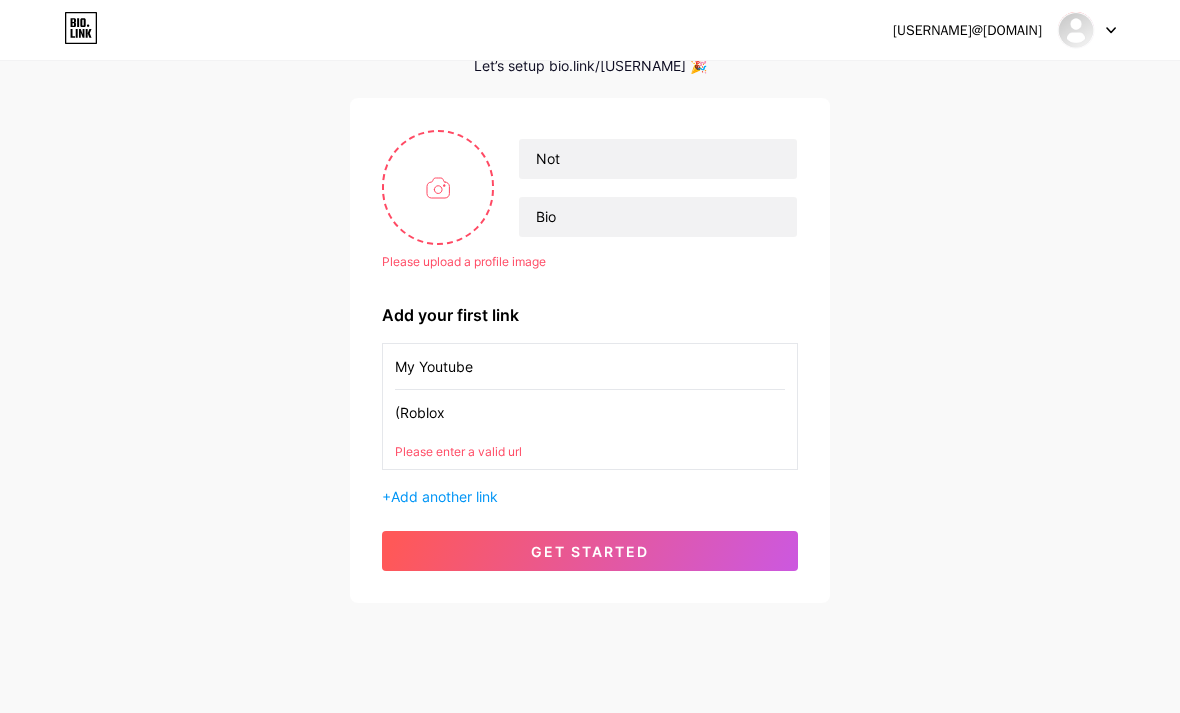 click on "get started" at bounding box center (590, 551) 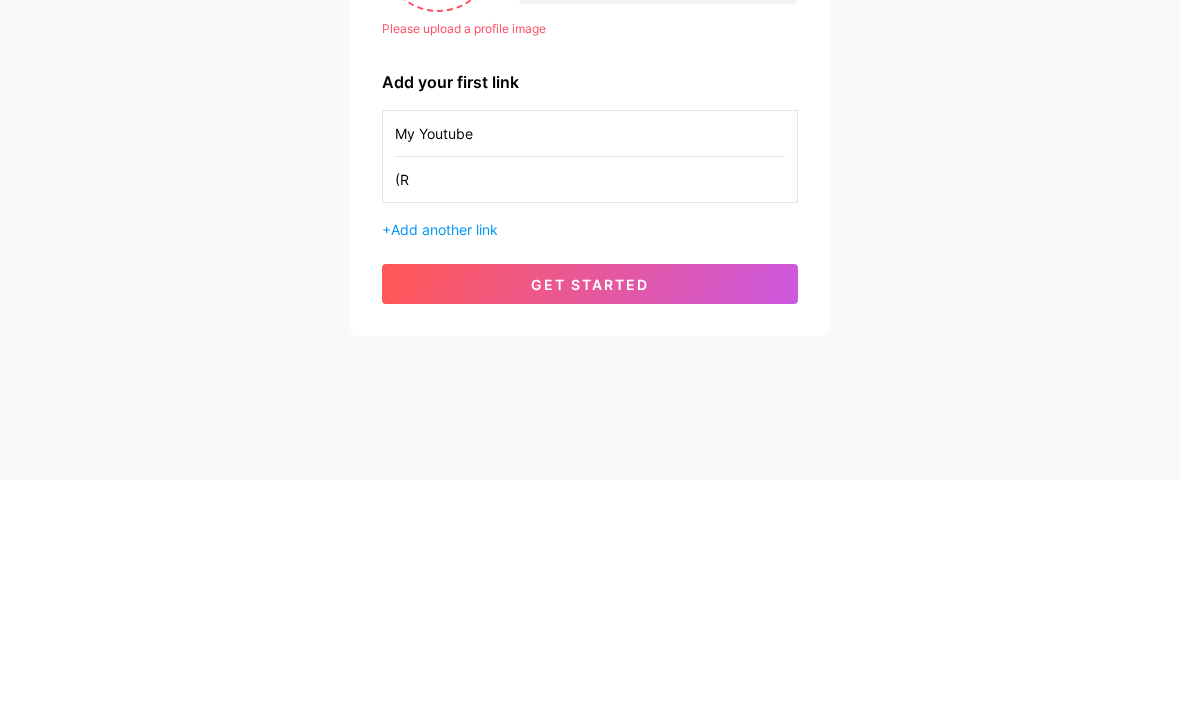 type on "(" 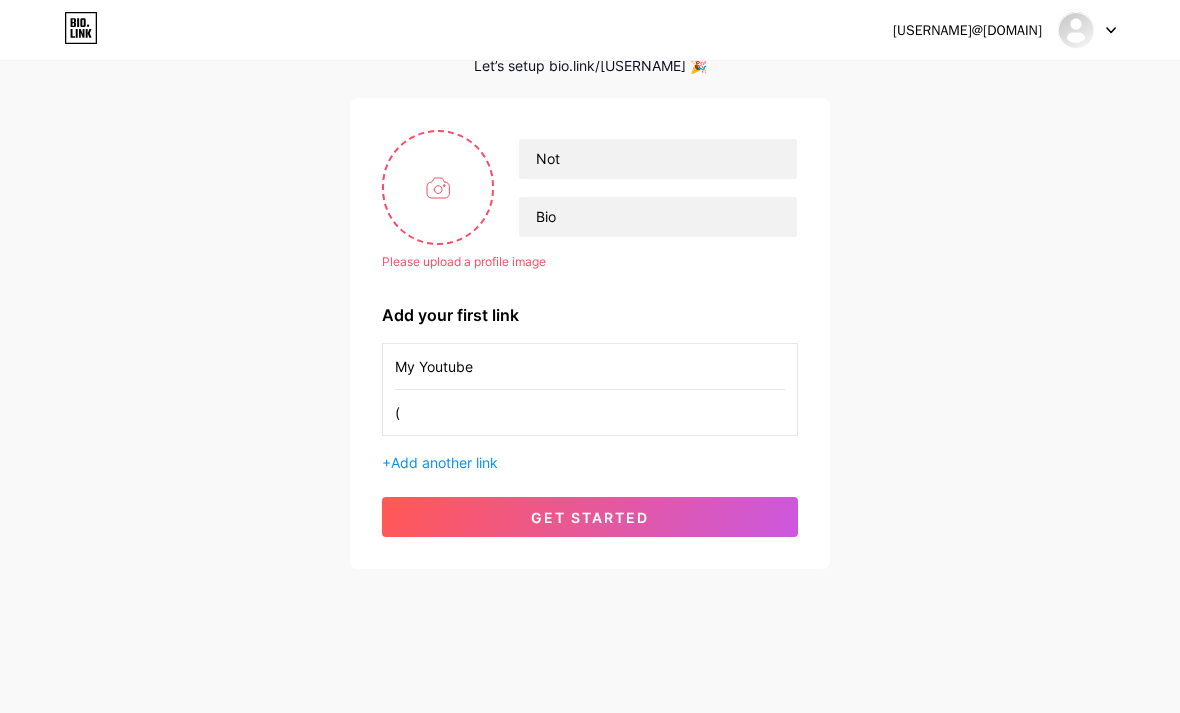 click on "(" at bounding box center (590, 412) 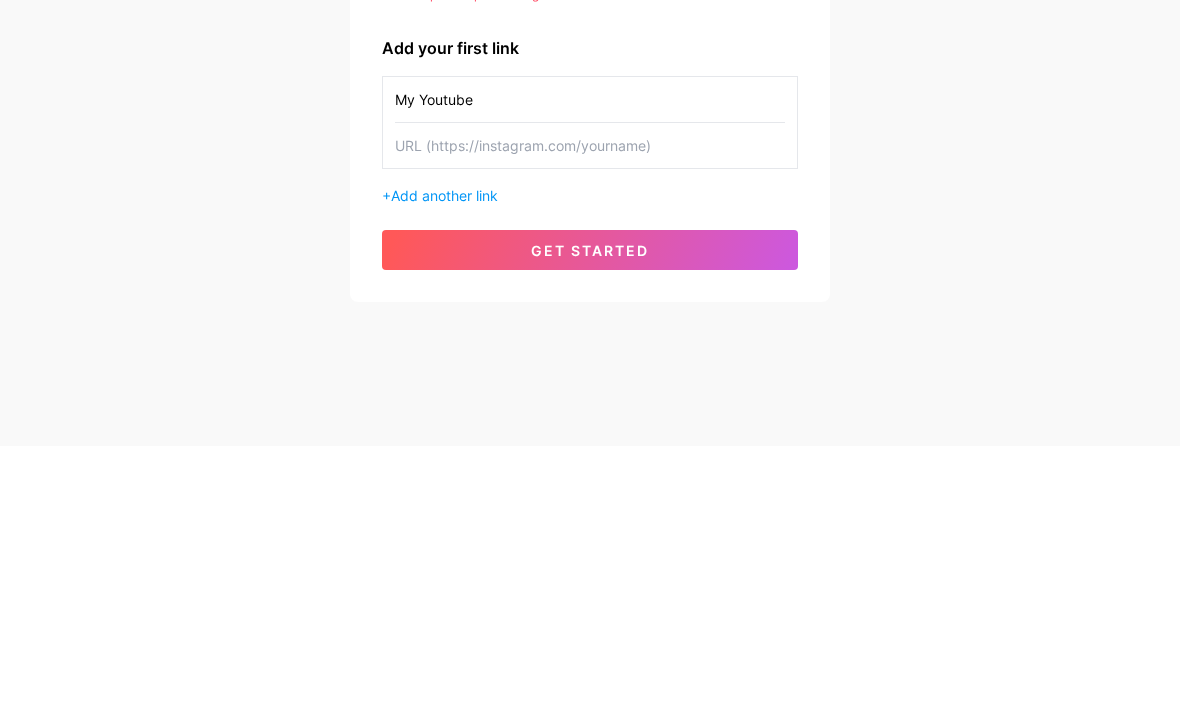 click at bounding box center [590, 412] 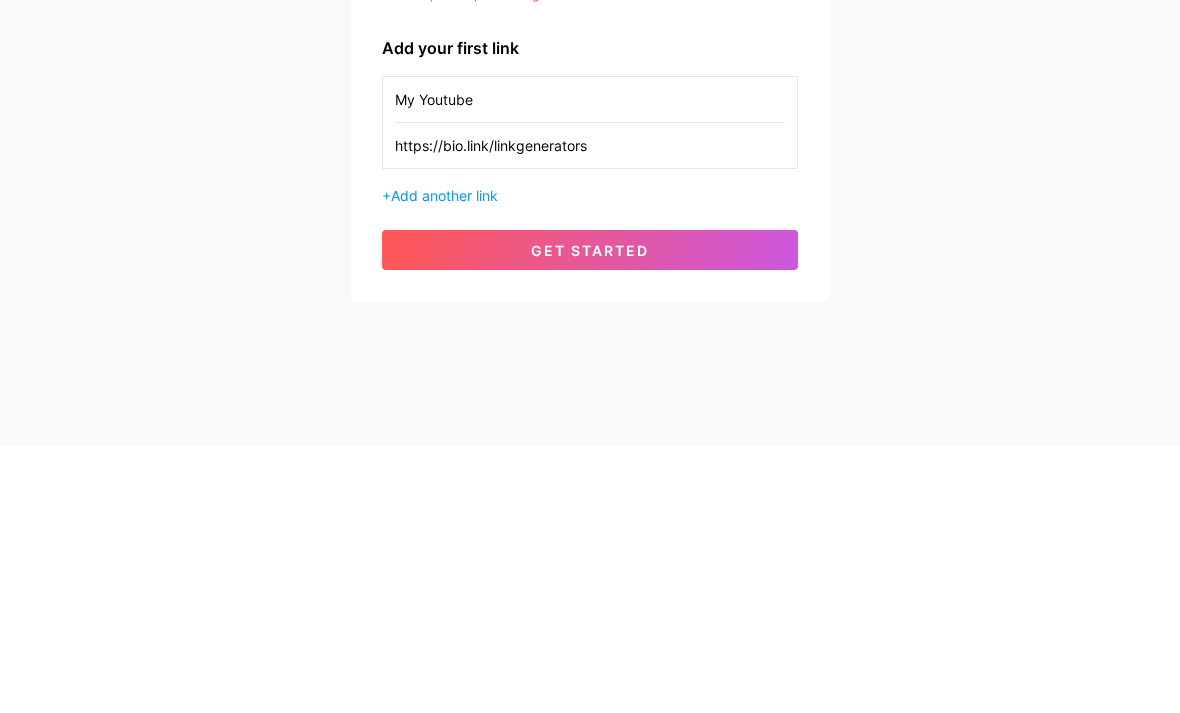 type on "https://bio.link/linkgenerators" 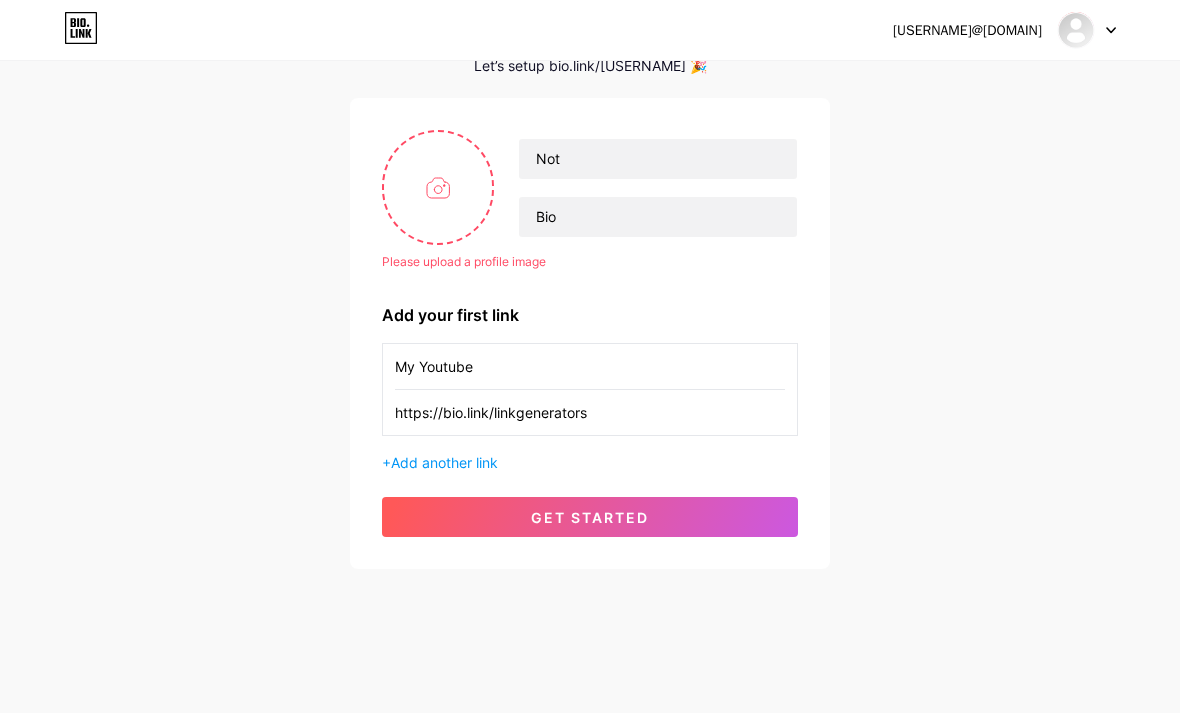 click on "get started" at bounding box center [590, 517] 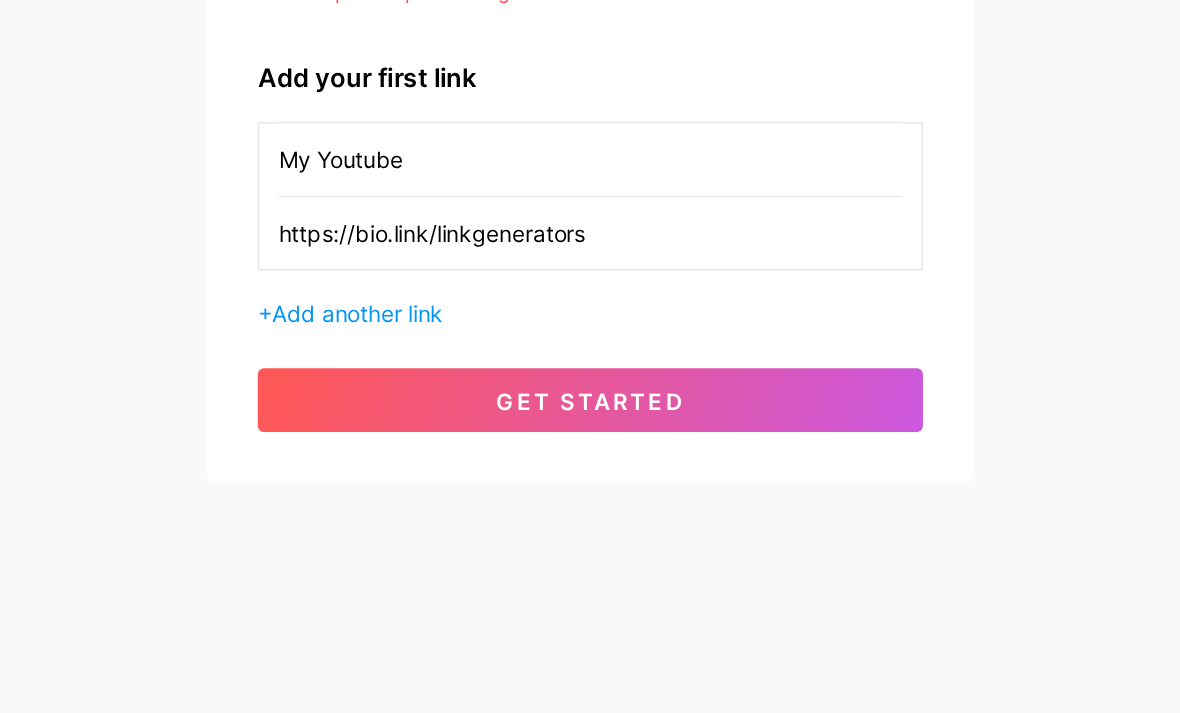 click on "get started" at bounding box center (590, 517) 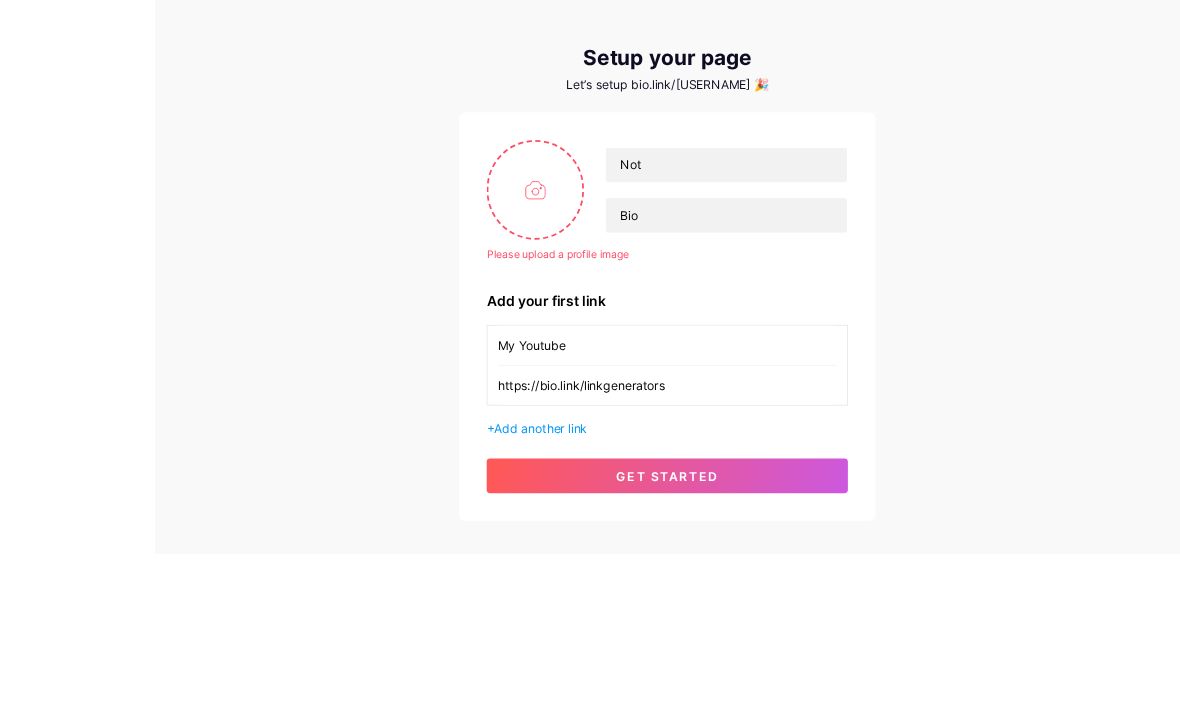 scroll, scrollTop: 106, scrollLeft: 0, axis: vertical 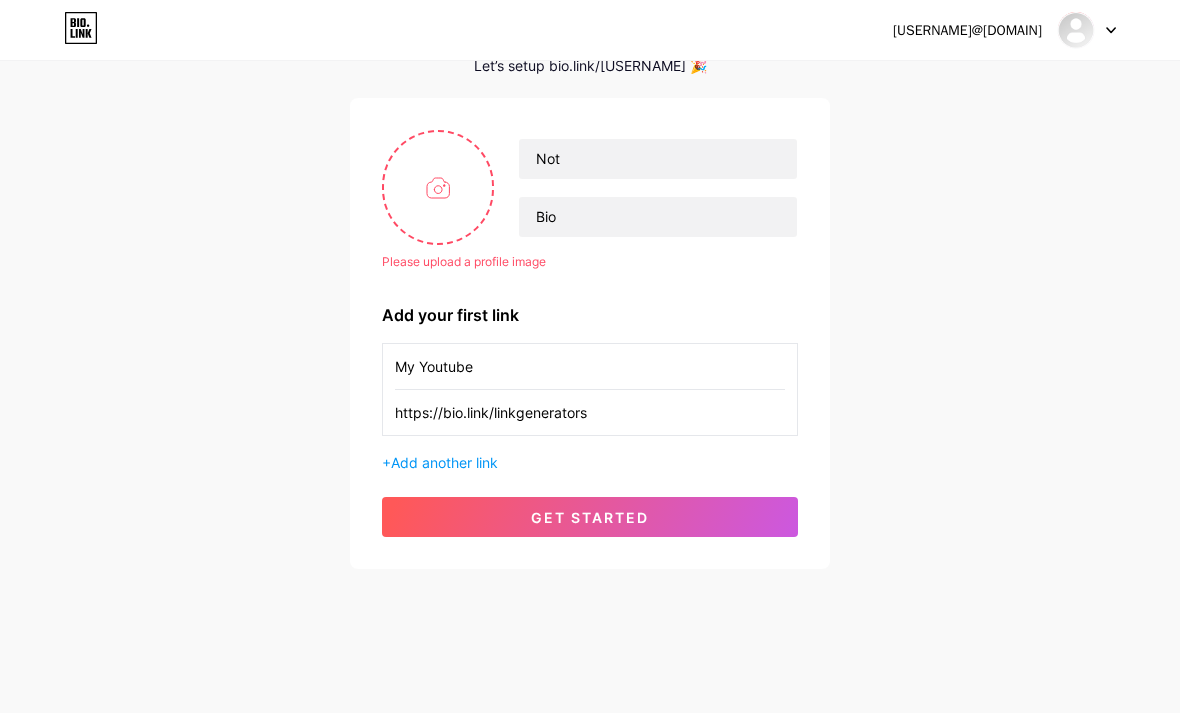 click on "get started" at bounding box center [590, 517] 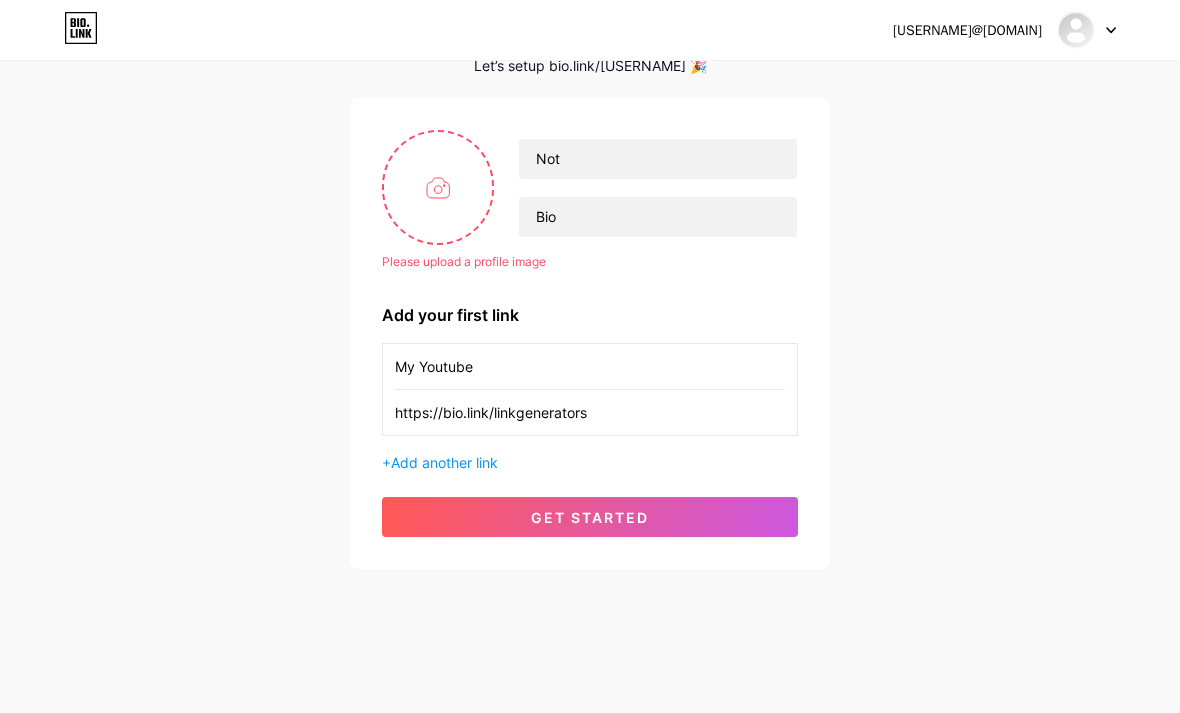 click on "get started" at bounding box center (590, 517) 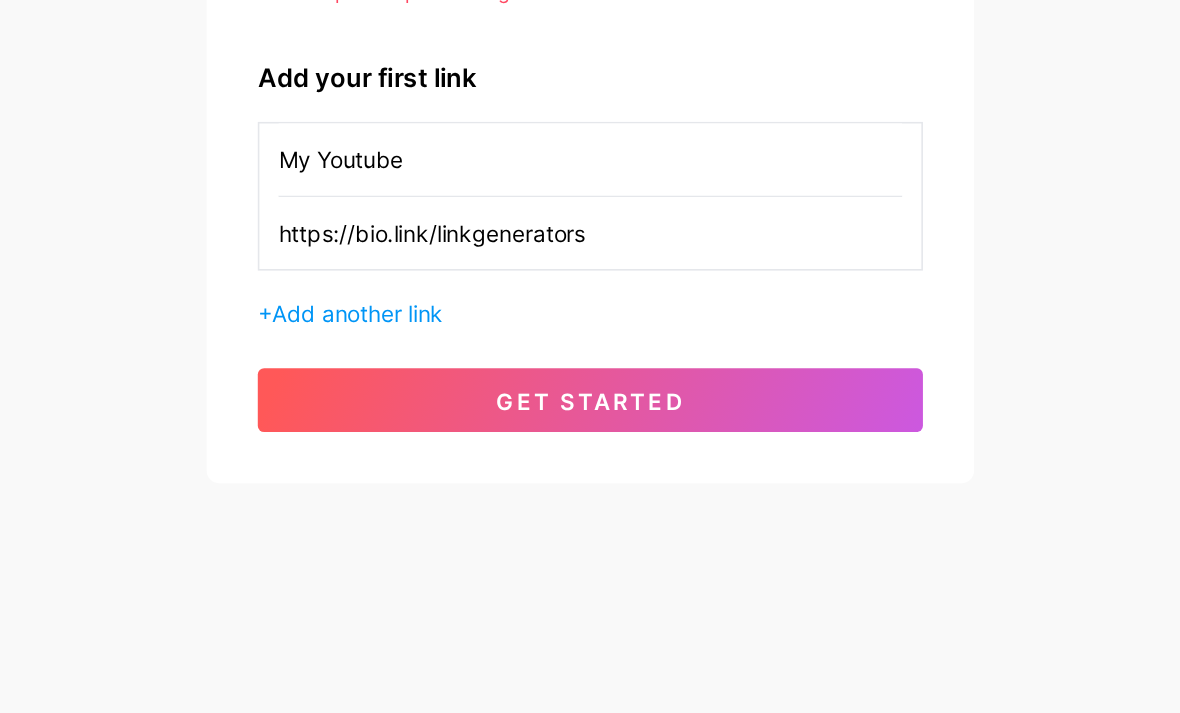 click on "get started" at bounding box center (590, 517) 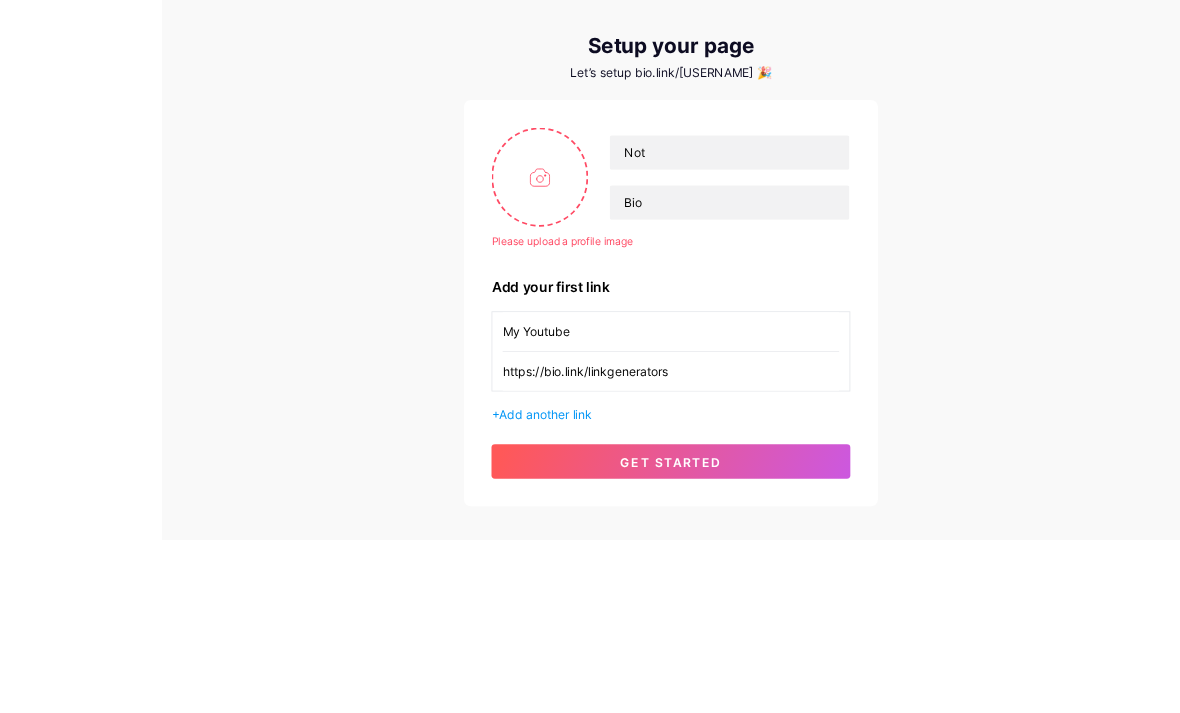 scroll, scrollTop: 106, scrollLeft: 0, axis: vertical 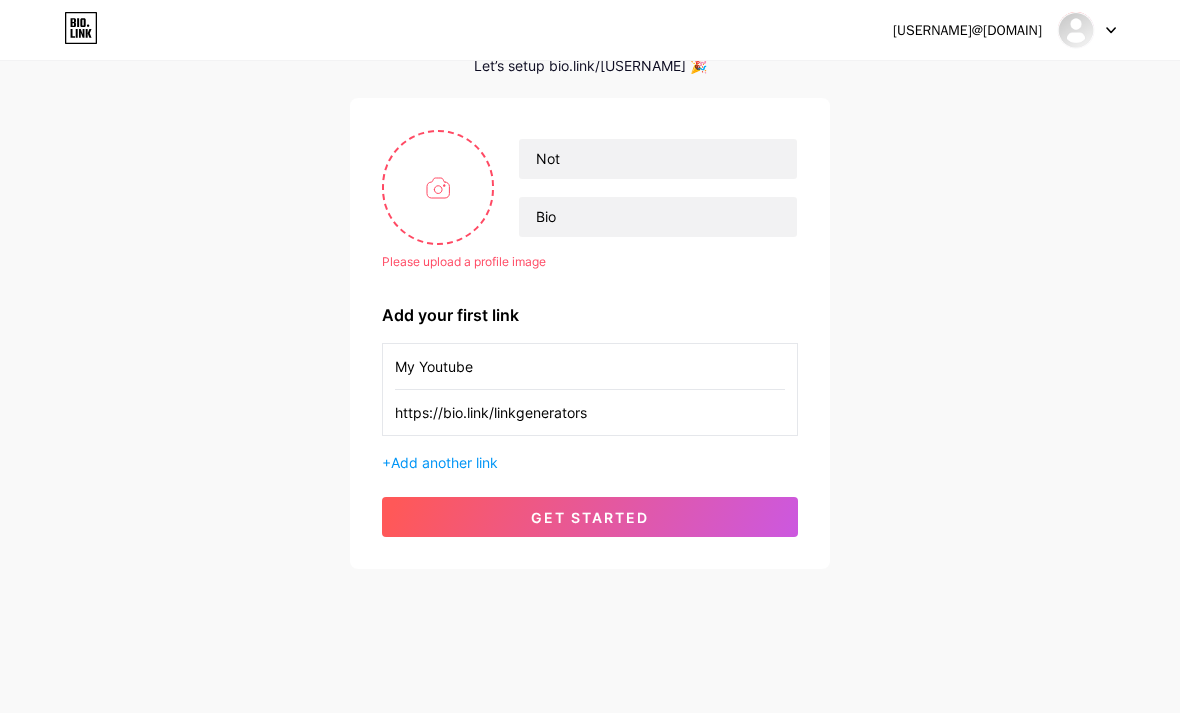 click on "+  Add another link" at bounding box center (590, 462) 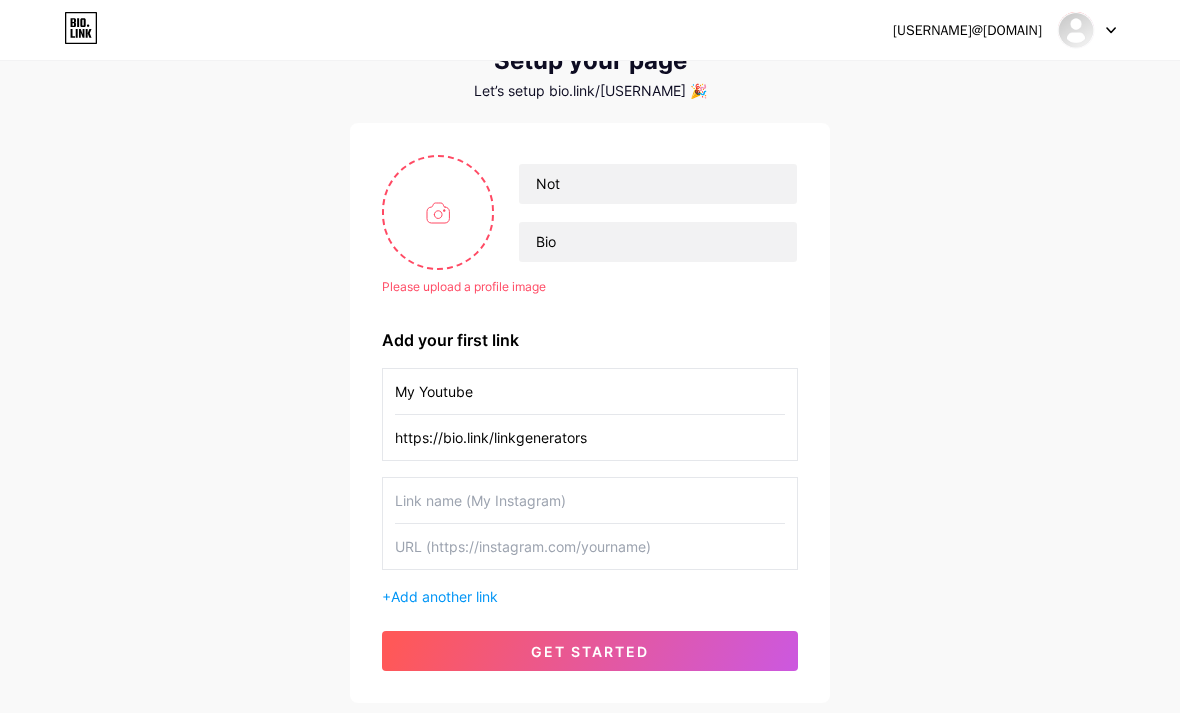 click on "get started" at bounding box center (590, 651) 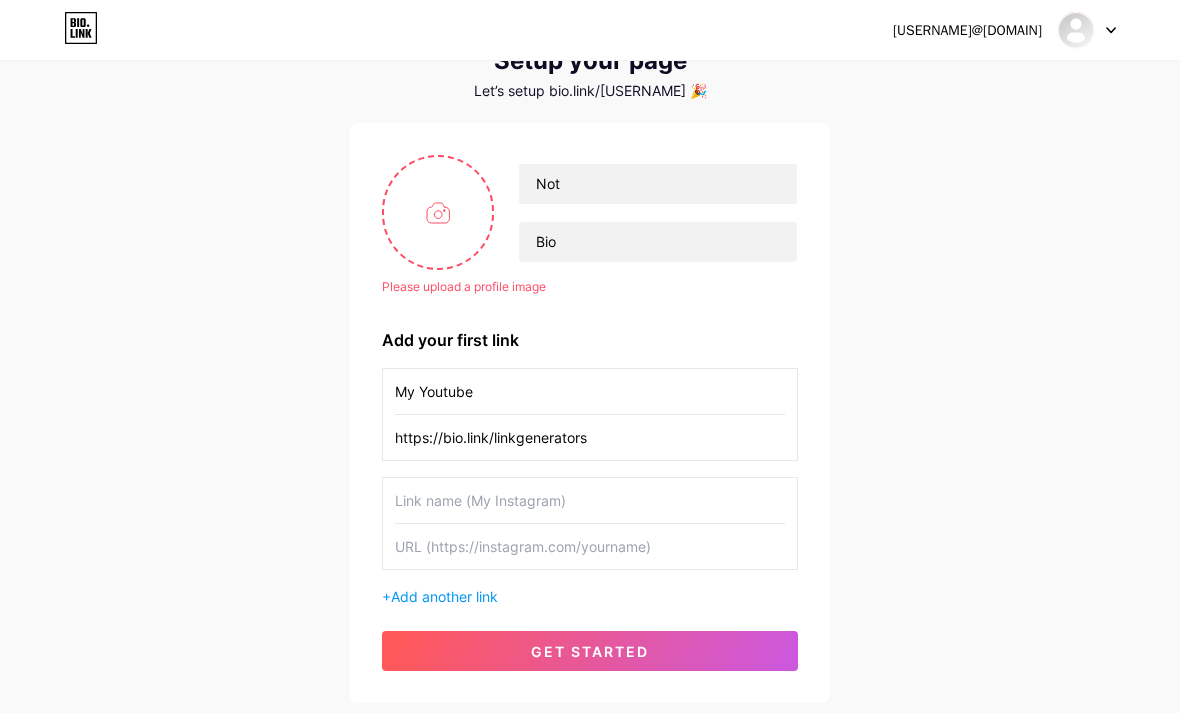 scroll, scrollTop: 42, scrollLeft: 0, axis: vertical 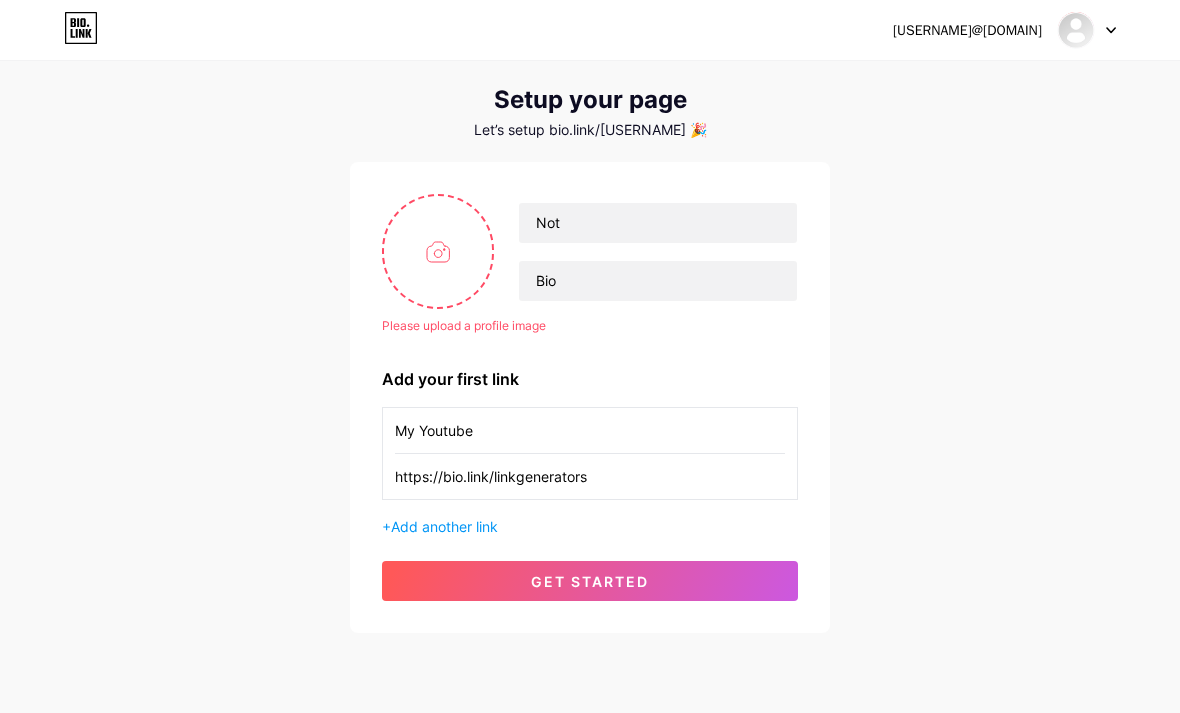 click on "get started" at bounding box center (590, 581) 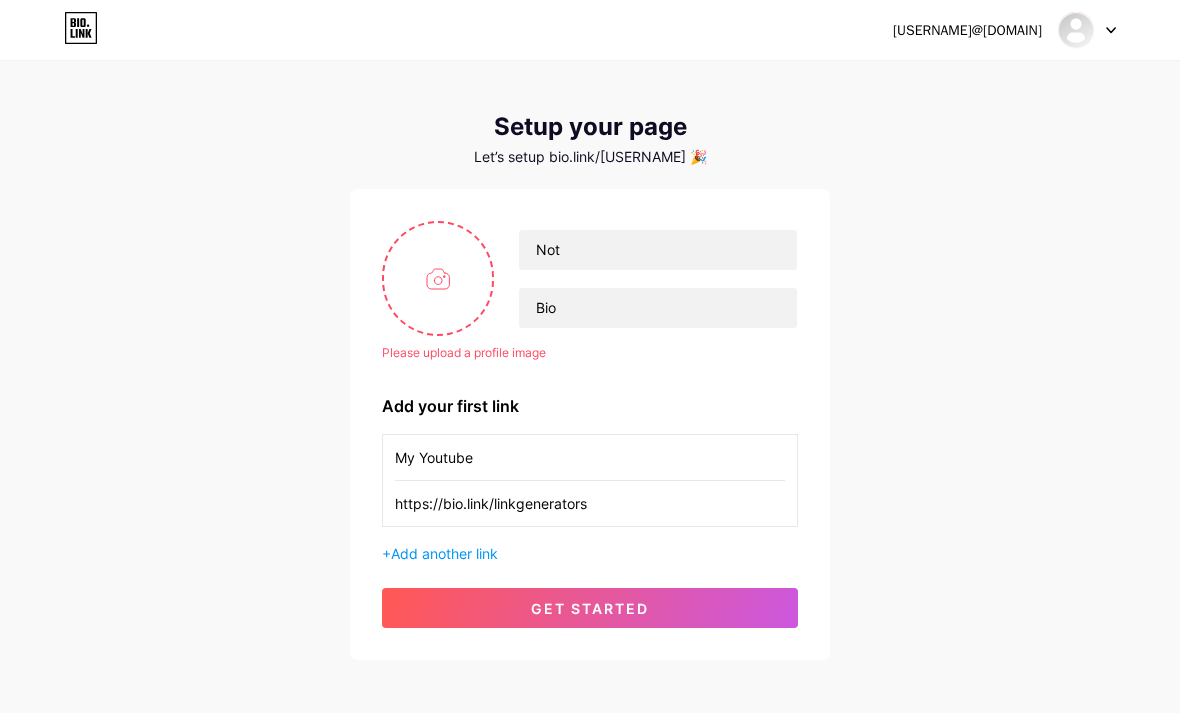 click at bounding box center [438, 278] 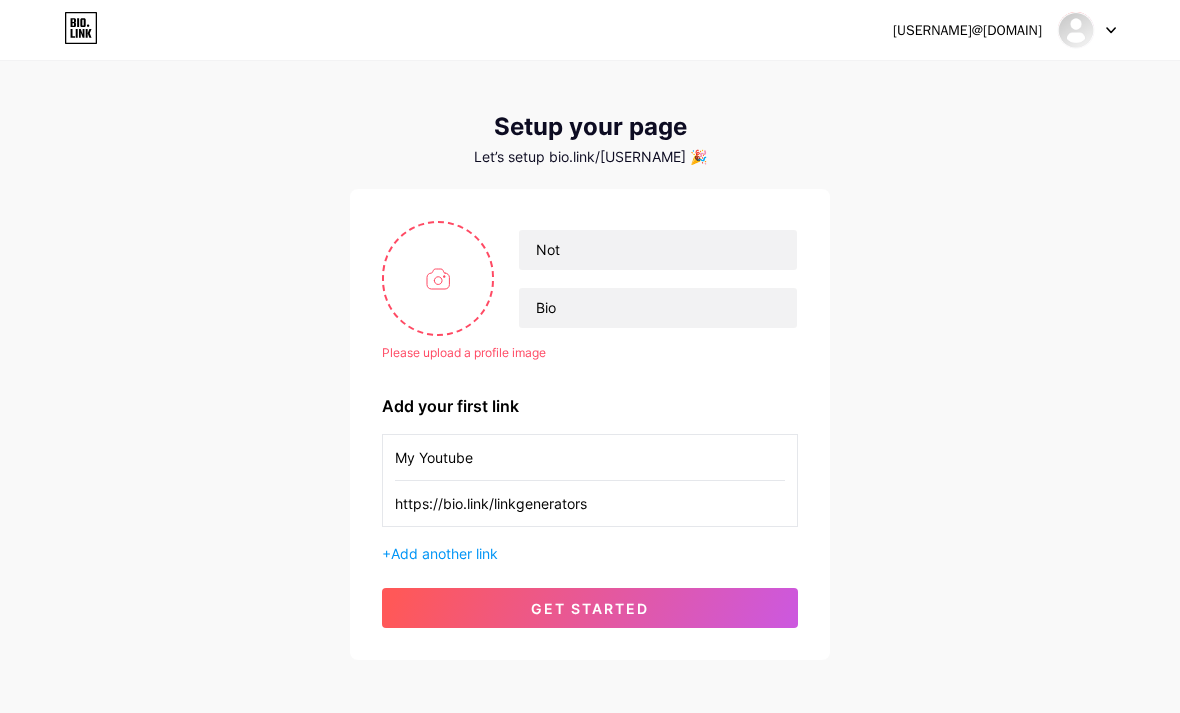 type on "C:\fakepath\IMG_0680.jpeg" 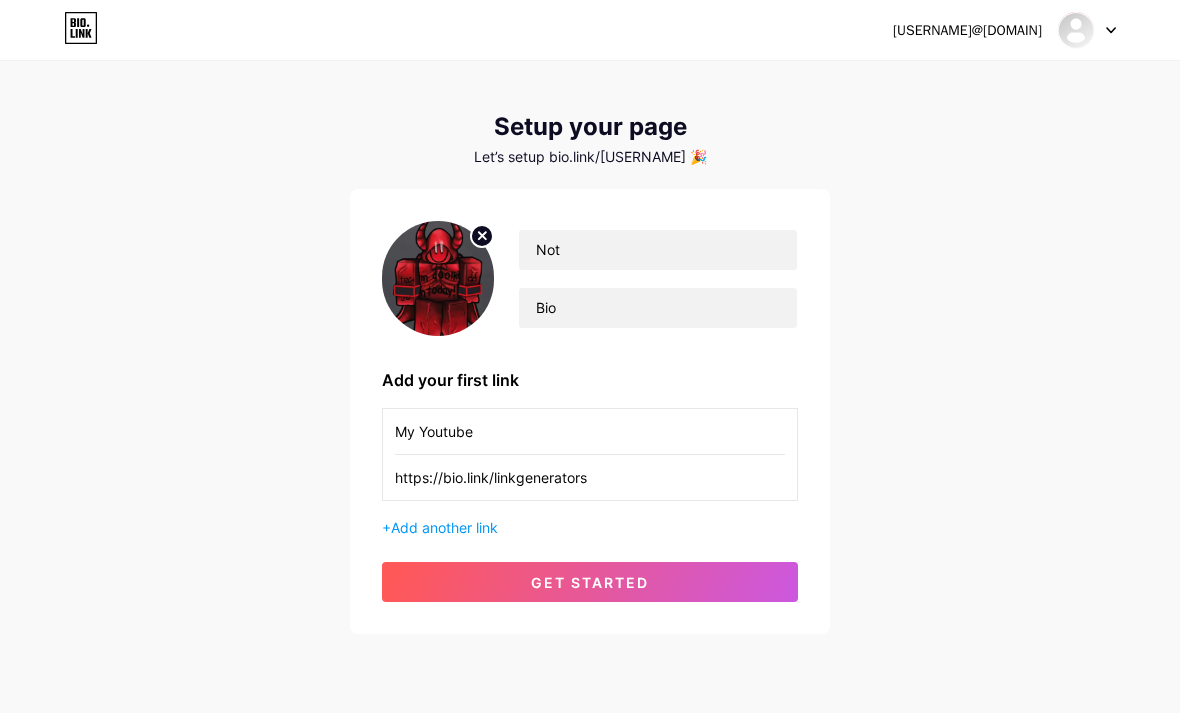 click on "get started" at bounding box center [590, 582] 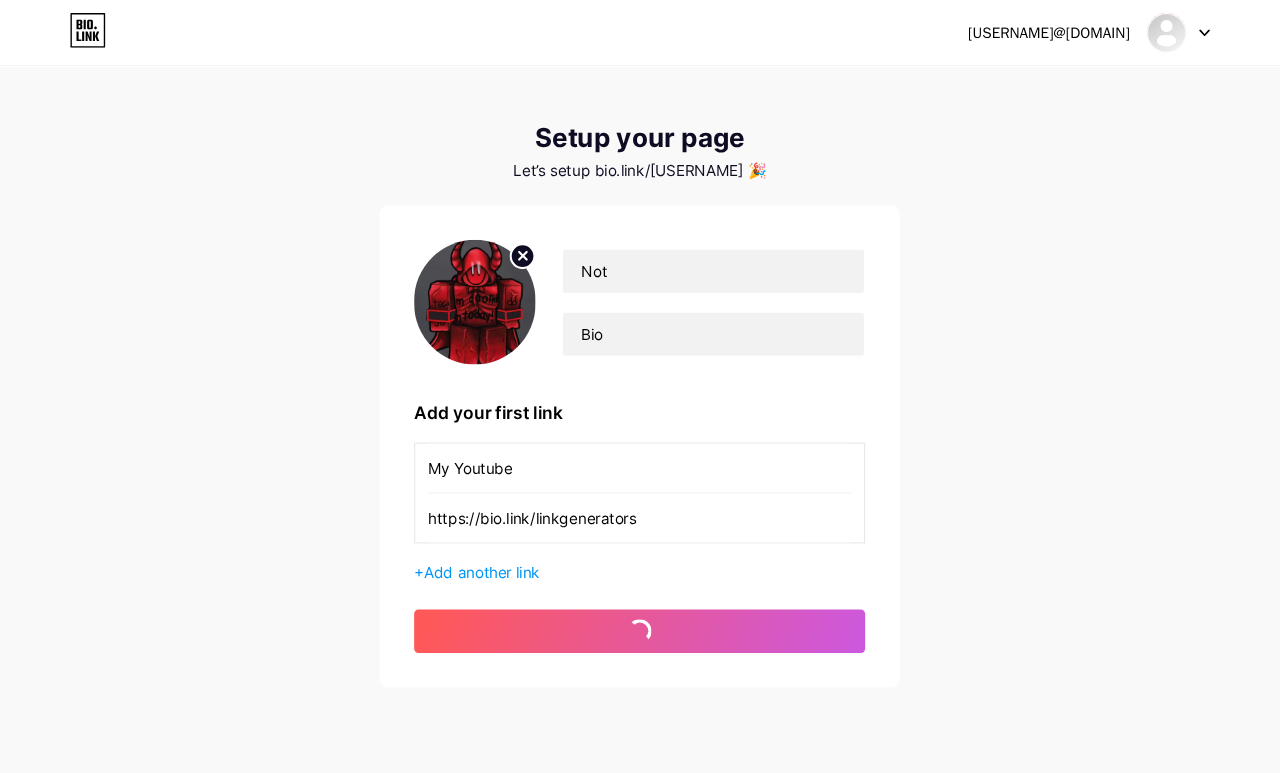 scroll, scrollTop: 0, scrollLeft: 0, axis: both 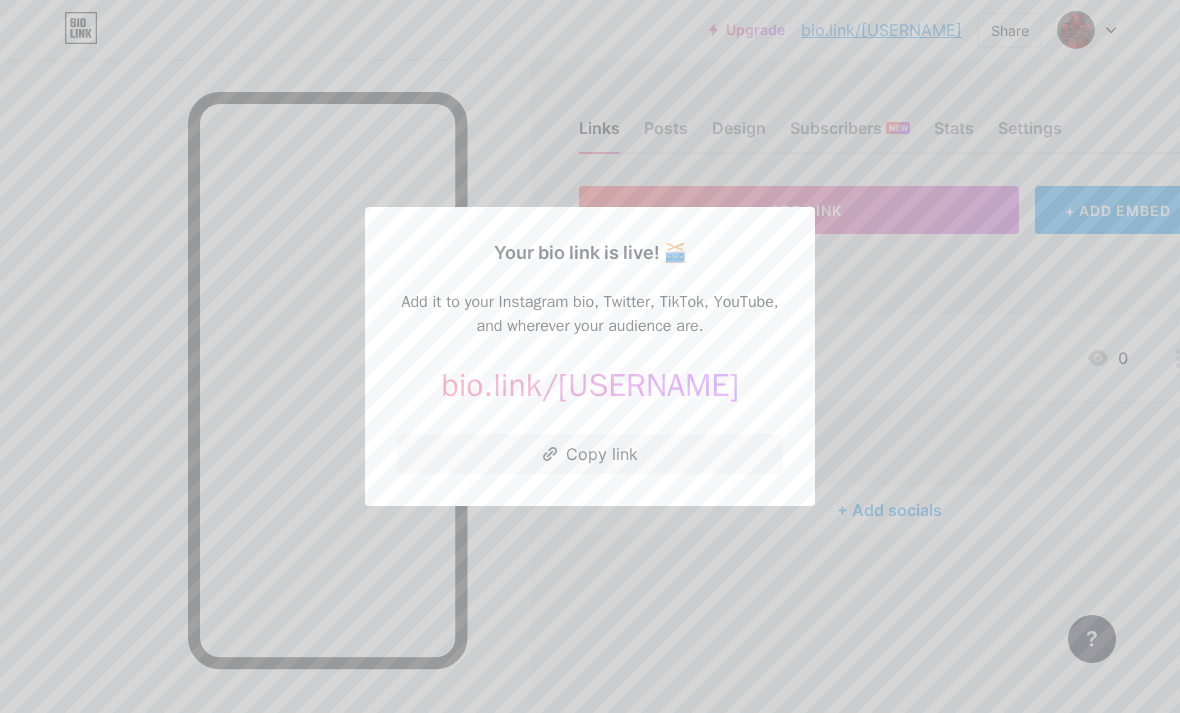 click at bounding box center (590, 356) 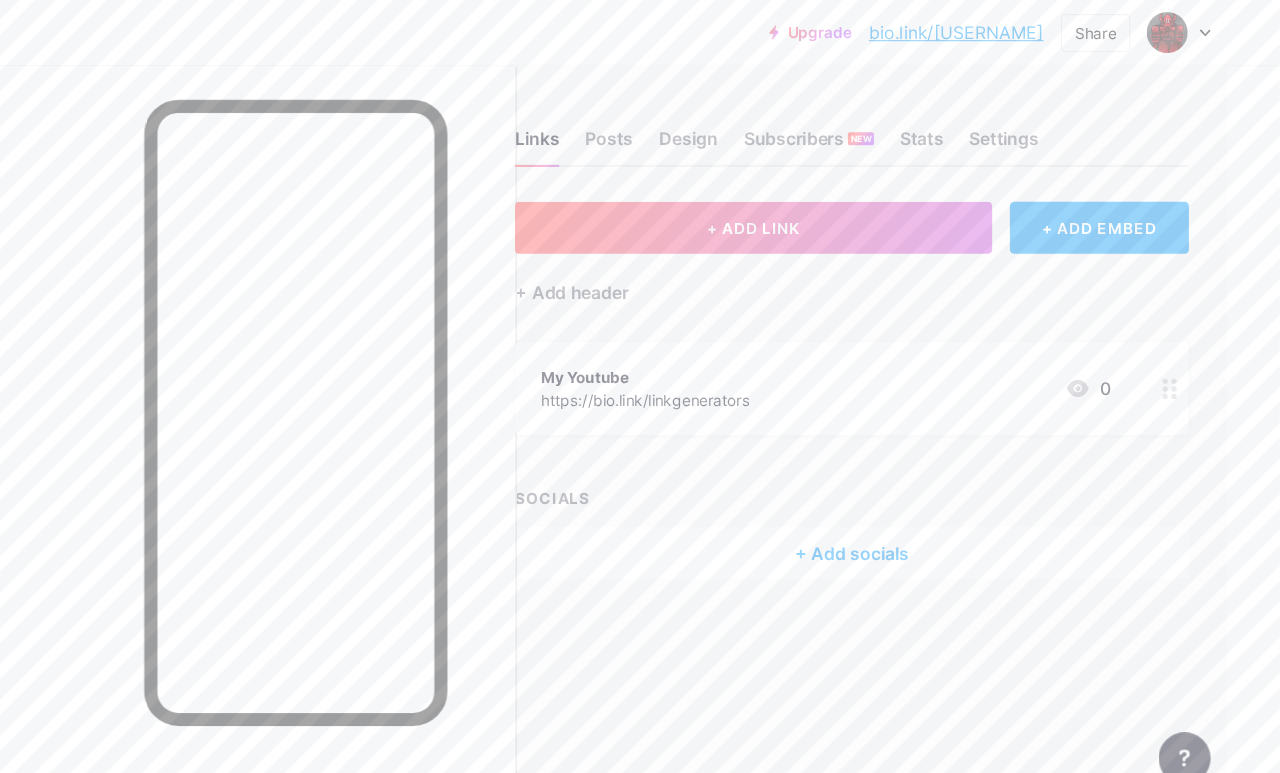 scroll, scrollTop: 0, scrollLeft: 49, axis: horizontal 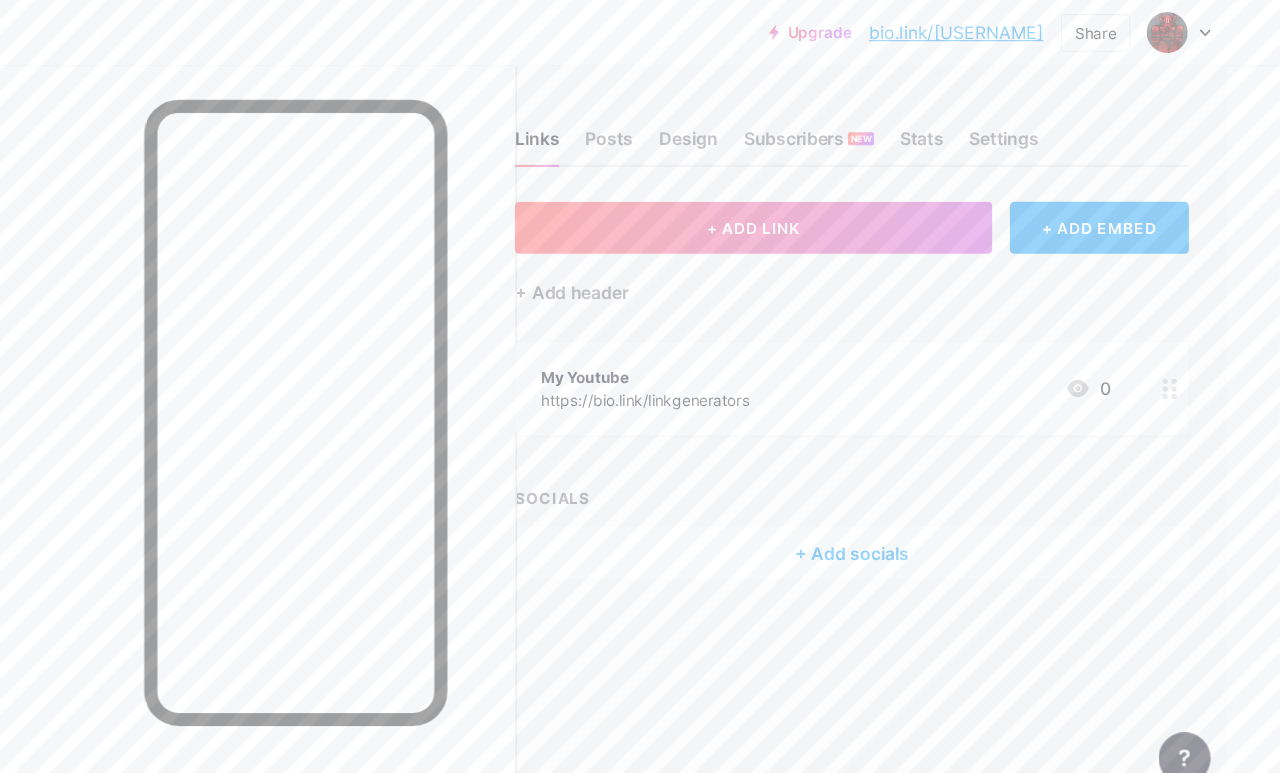 click on "+ ADD LINK" at bounding box center (795, 210) 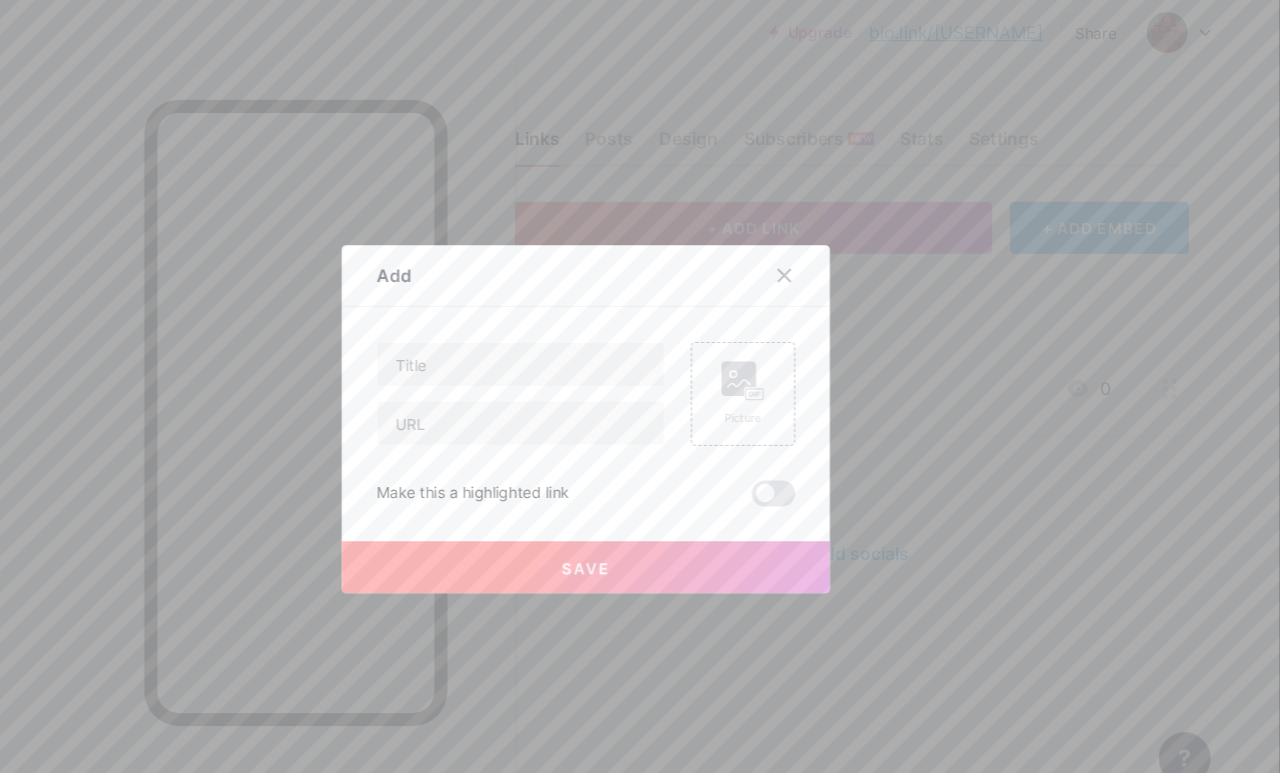 click at bounding box center (835, 254) 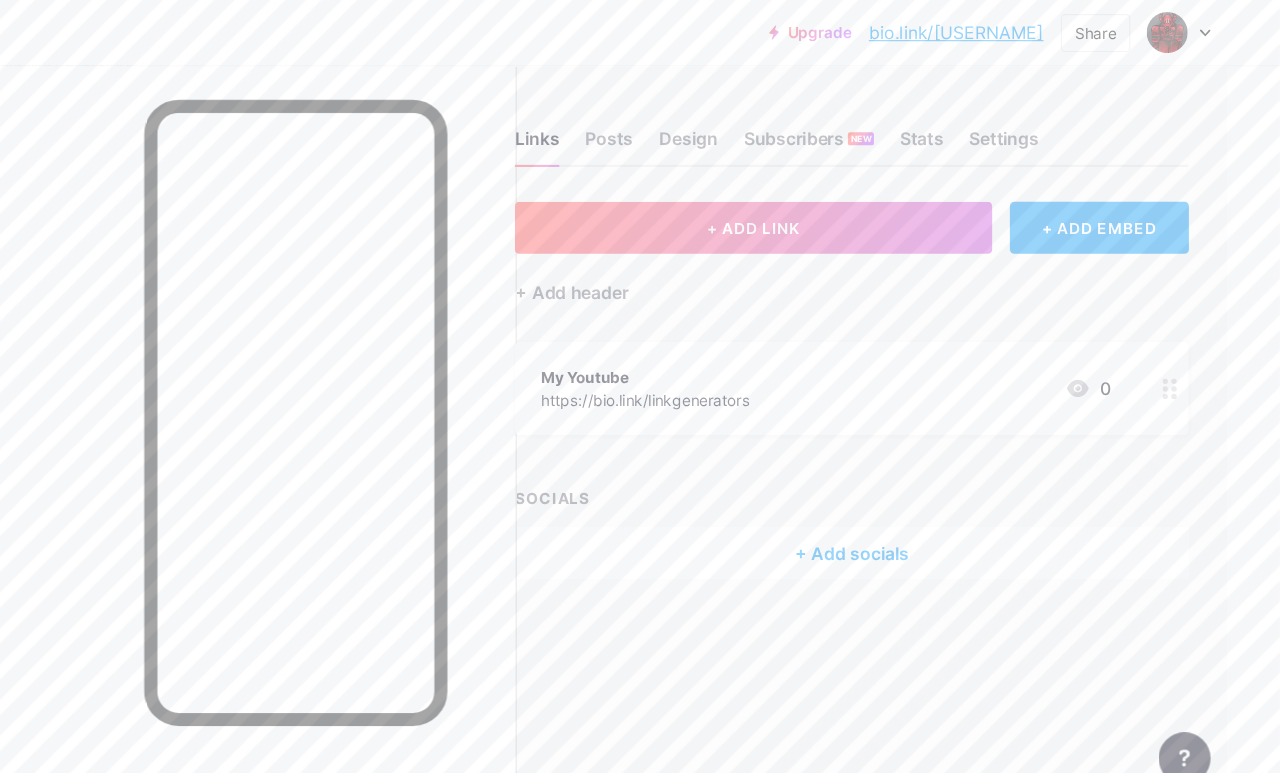 click on "+ ADD EMBED" at bounding box center [1113, 210] 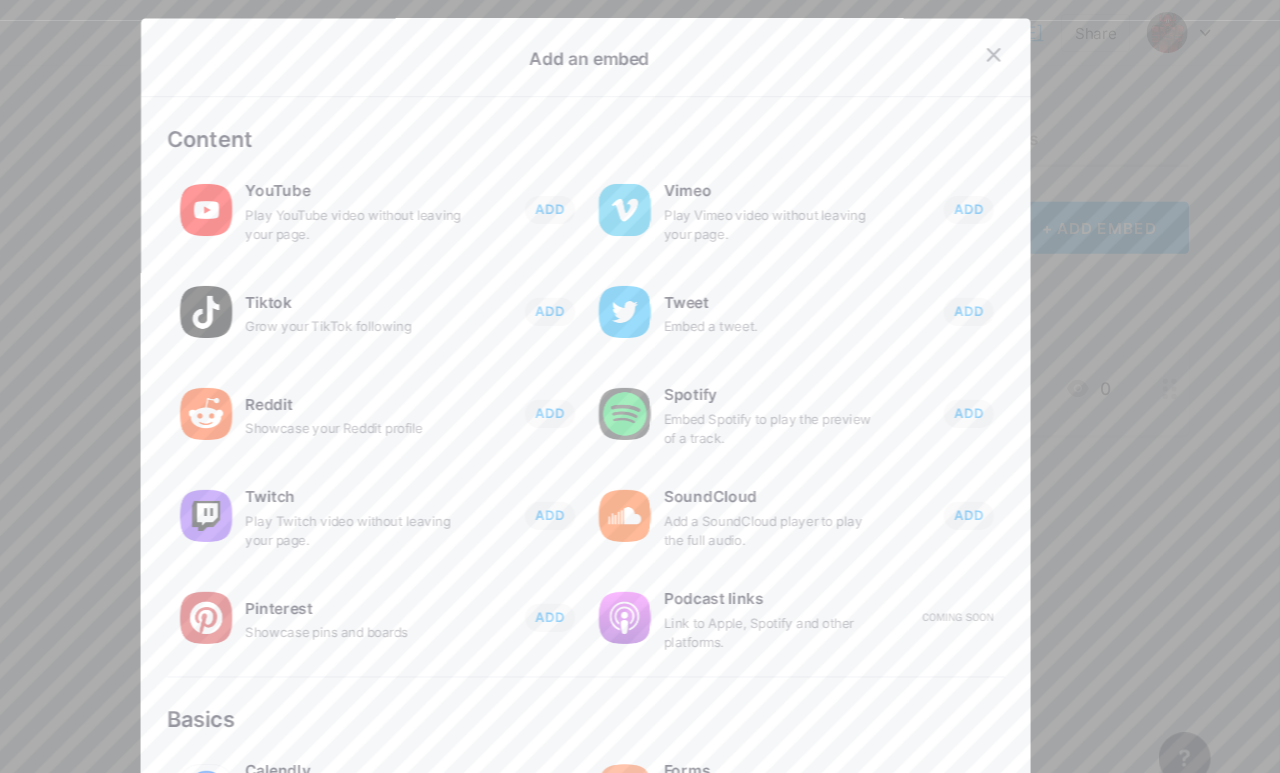 click at bounding box center [640, 386] 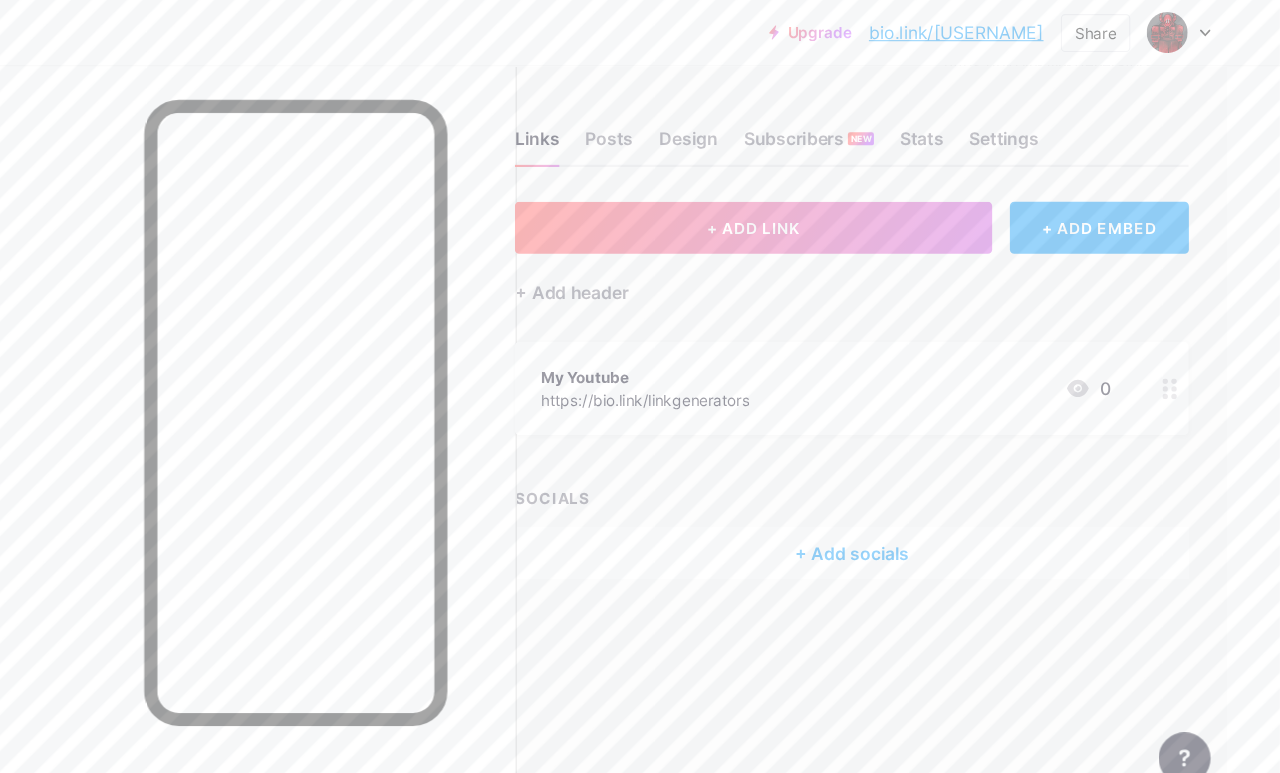 click on "Settings" at bounding box center (1026, 134) 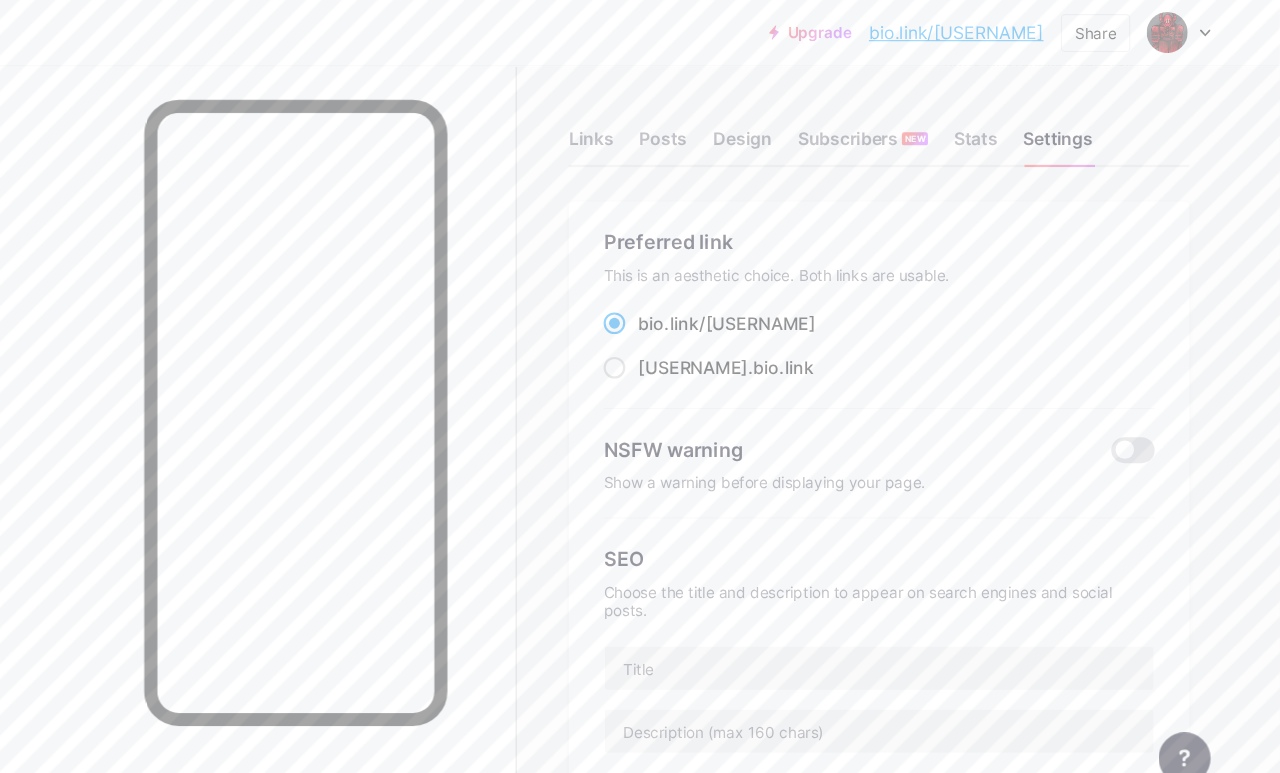 scroll, scrollTop: 0, scrollLeft: 0, axis: both 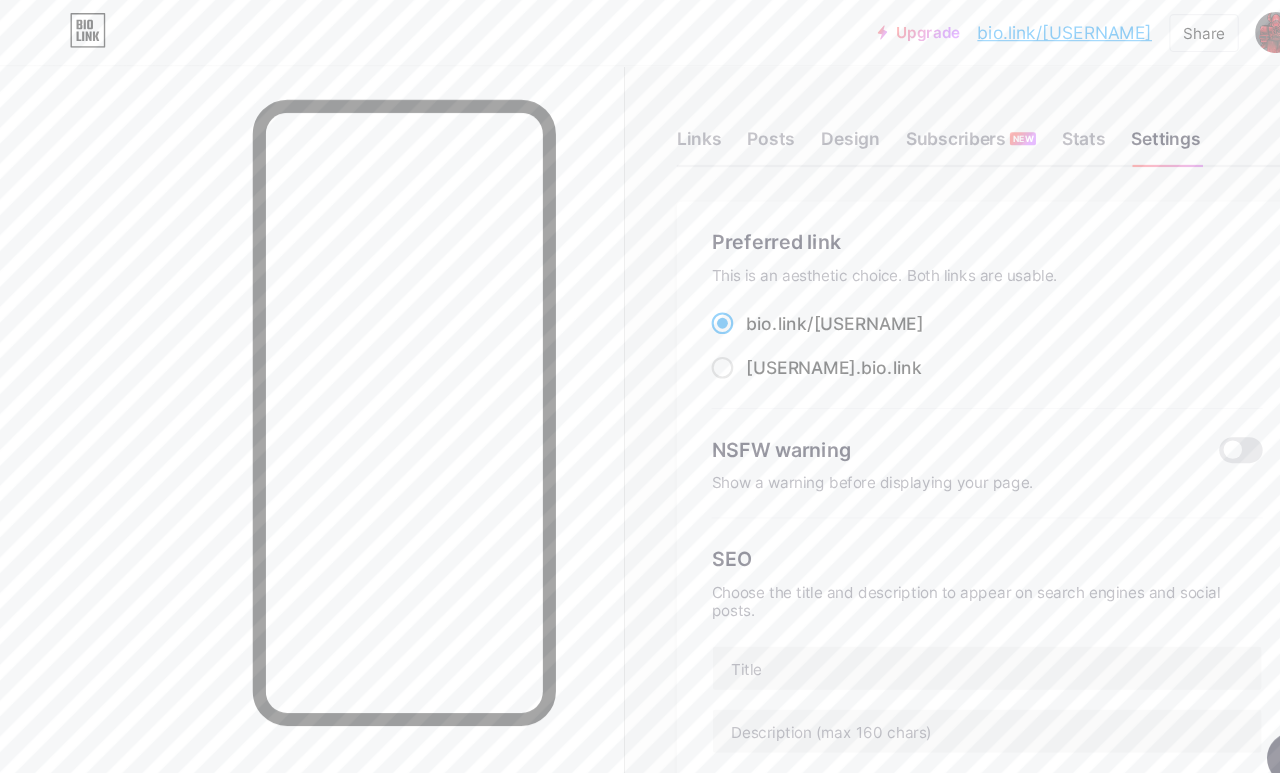 click on "Design" at bounding box center [784, 134] 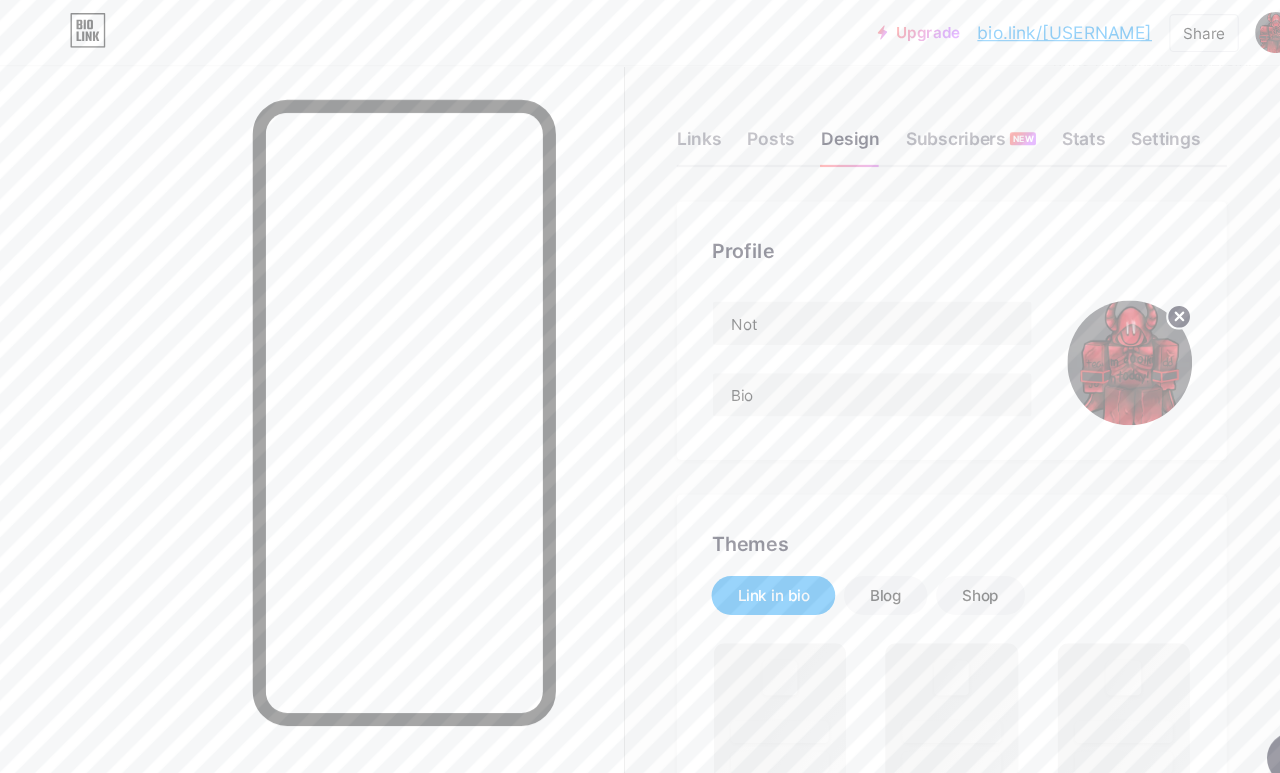 click on "Links
Posts
Design
Subscribers
NEW
Stats
Settings     Profile   Not     Bio                   Themes   Link in bio   Blog   Shop                                       Changes saved       Position to display socials                 Top                     Bottom
Disable Bio Link branding
Will hide the Bio Link branding from homepage     Display Share button
Enables social sharing options on your page including a QR code.   Changes saved           Feature requests             Help center         Contact support" at bounding box center (607, 1246) 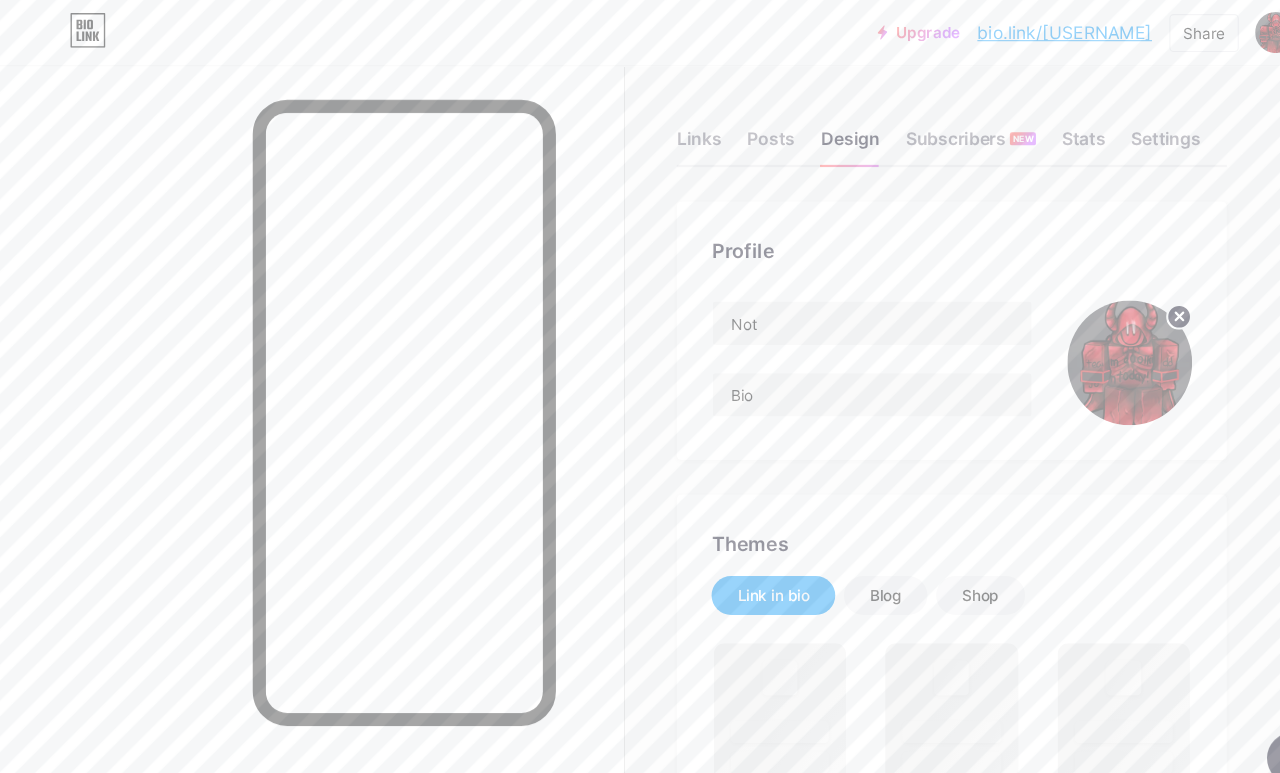 click on "Posts" at bounding box center [711, 134] 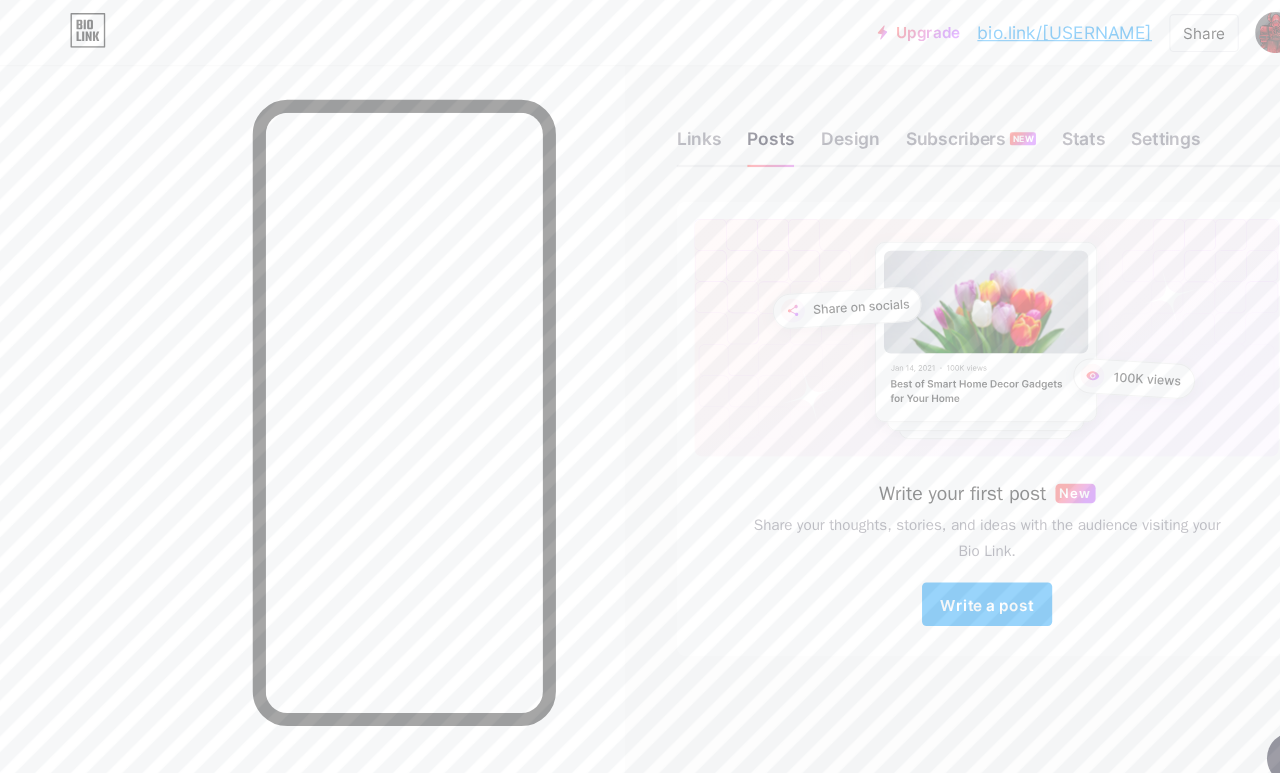 click on "Subscribers
NEW" at bounding box center (895, 134) 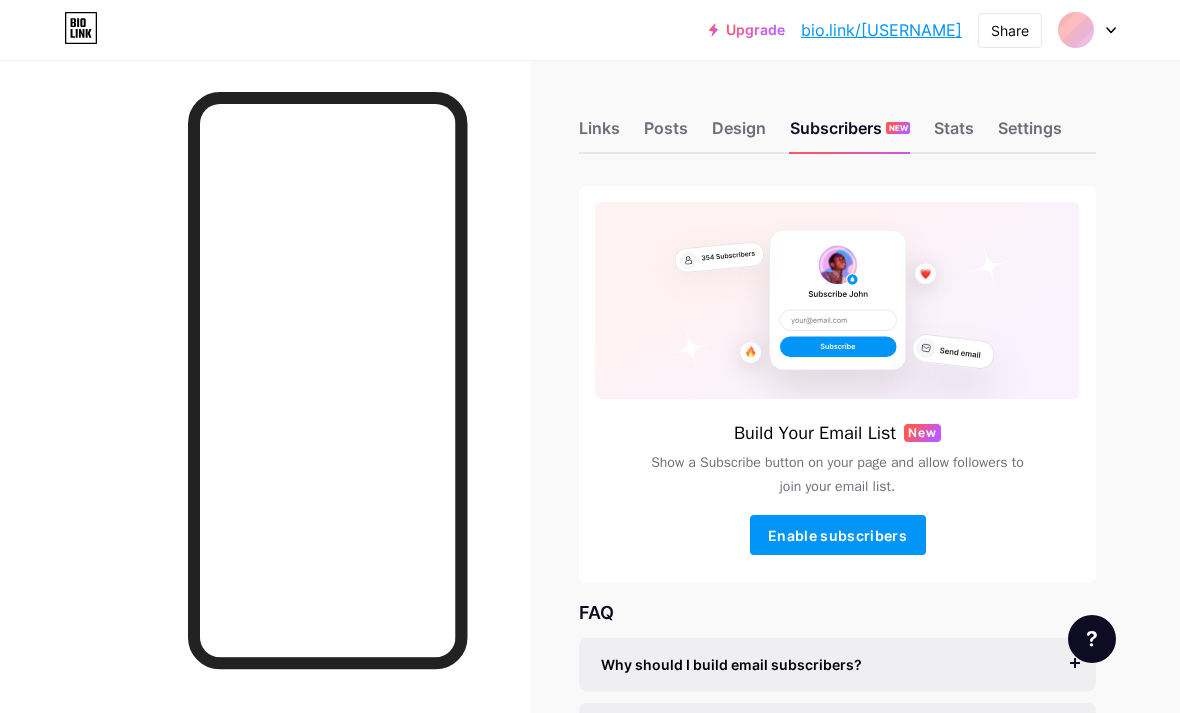 scroll, scrollTop: 0, scrollLeft: 0, axis: both 